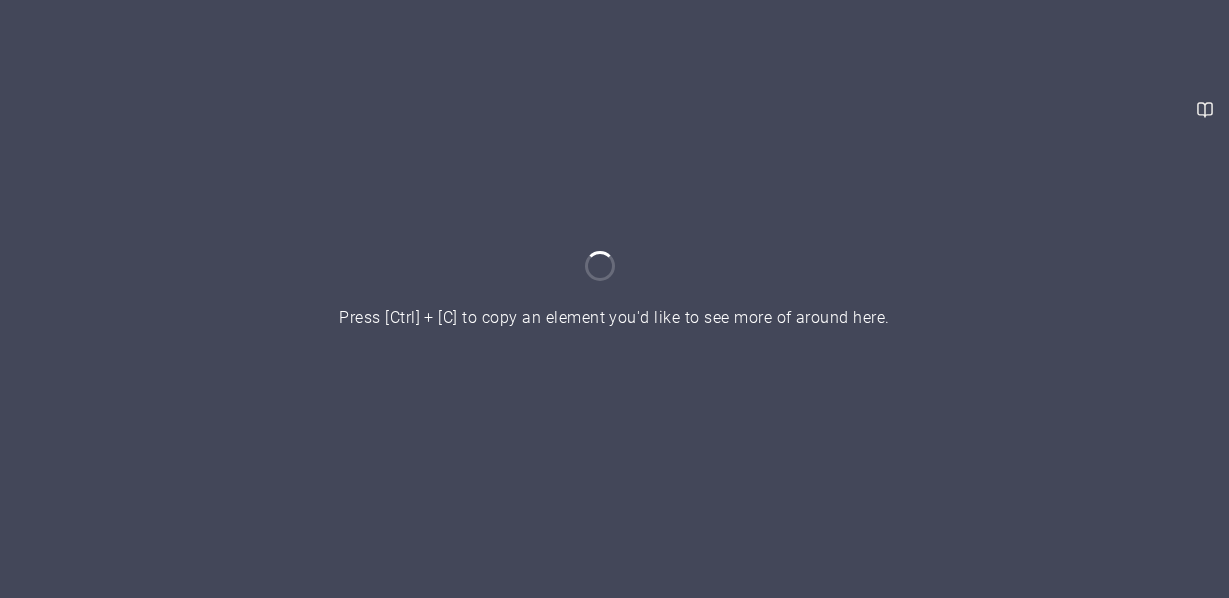 scroll, scrollTop: 0, scrollLeft: 0, axis: both 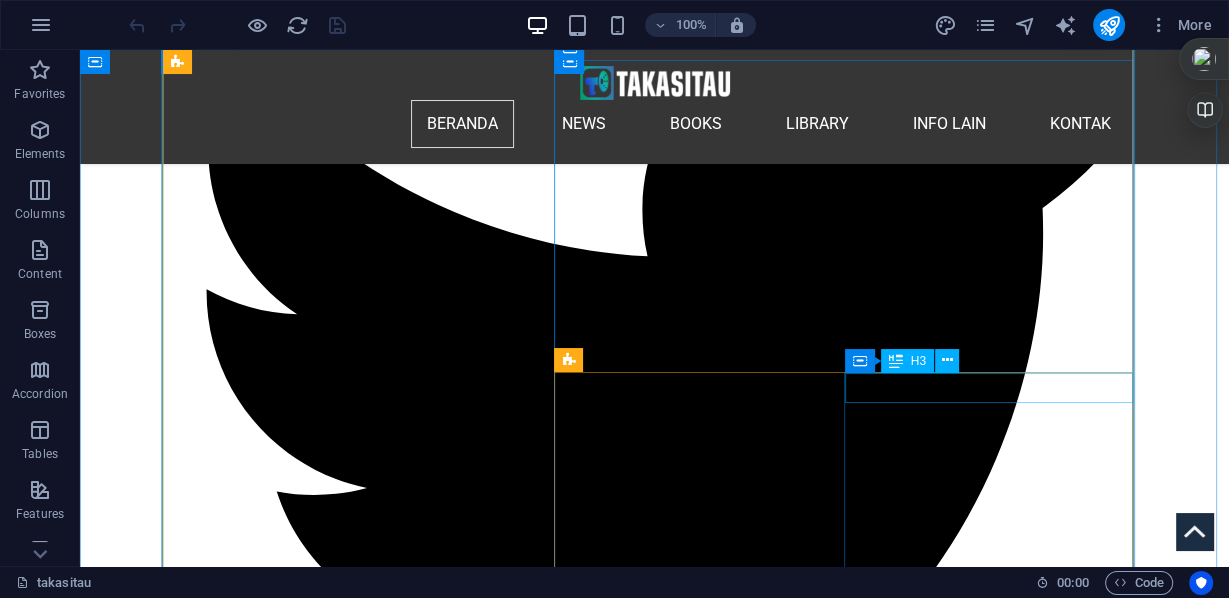 click on "Belanda" at bounding box center (411, 11271) 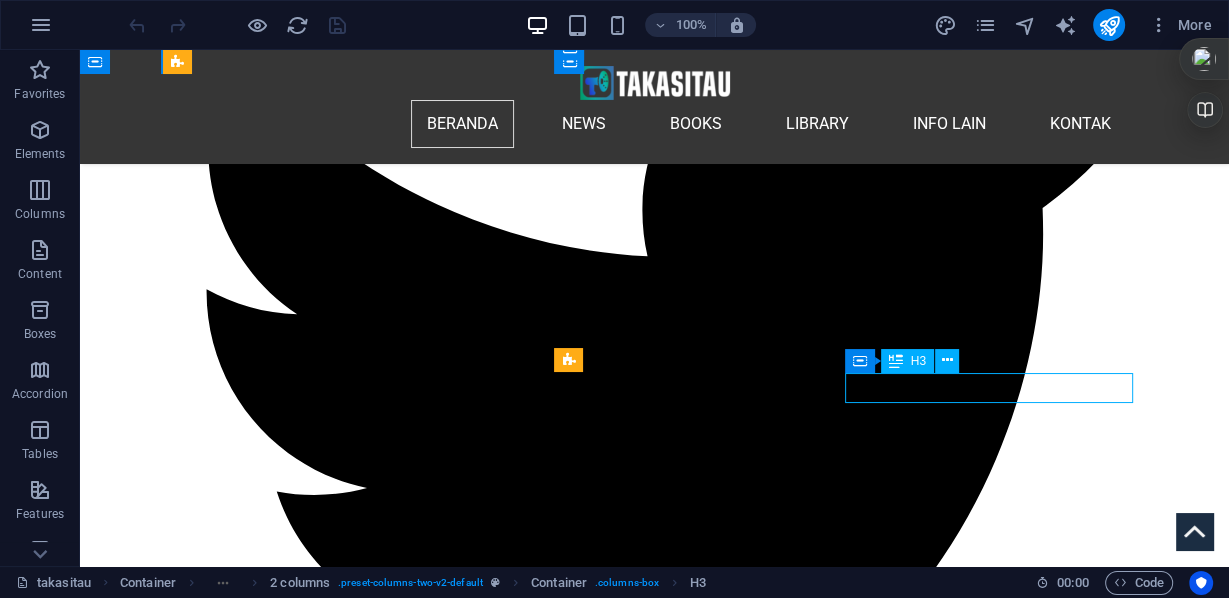 click on "Belanda" at bounding box center [411, 11271] 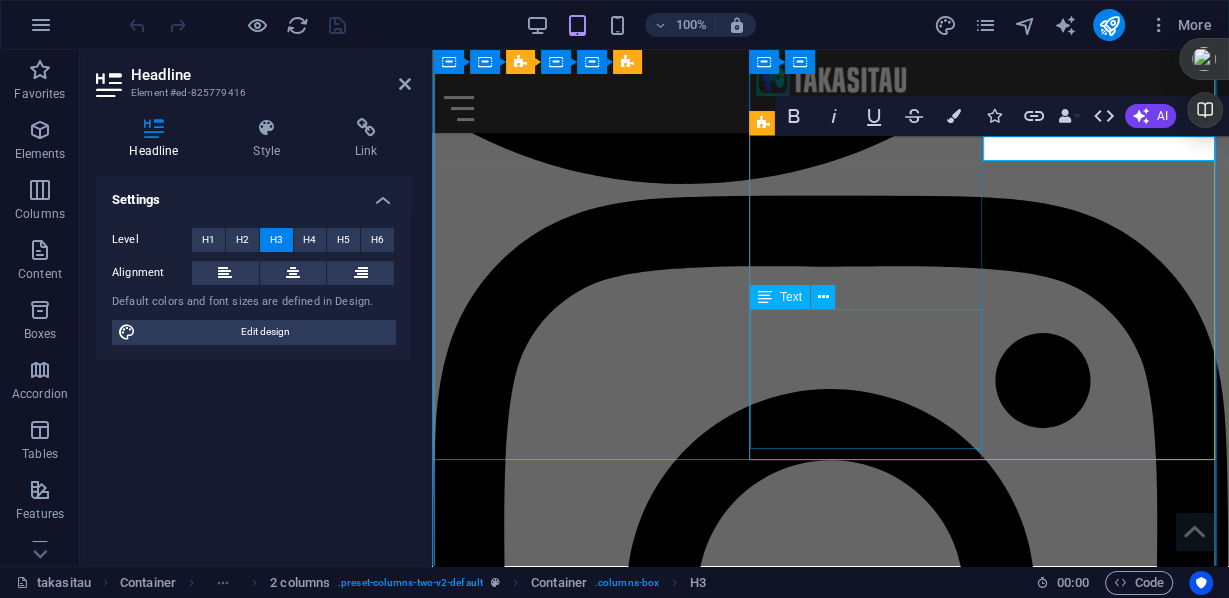scroll, scrollTop: 2608, scrollLeft: 0, axis: vertical 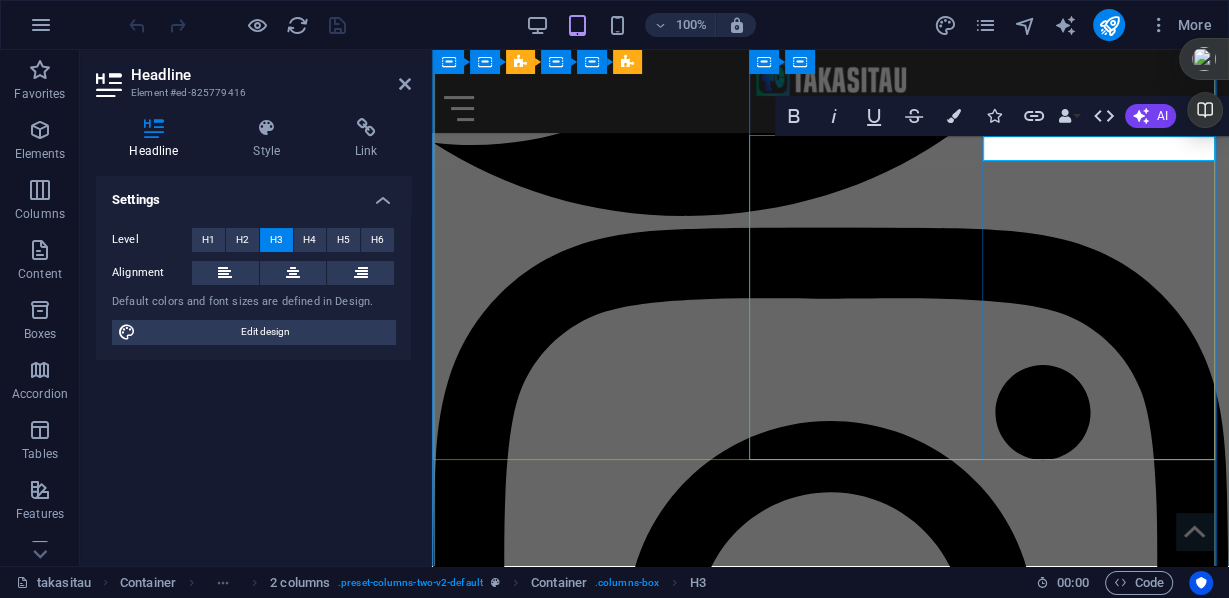 type 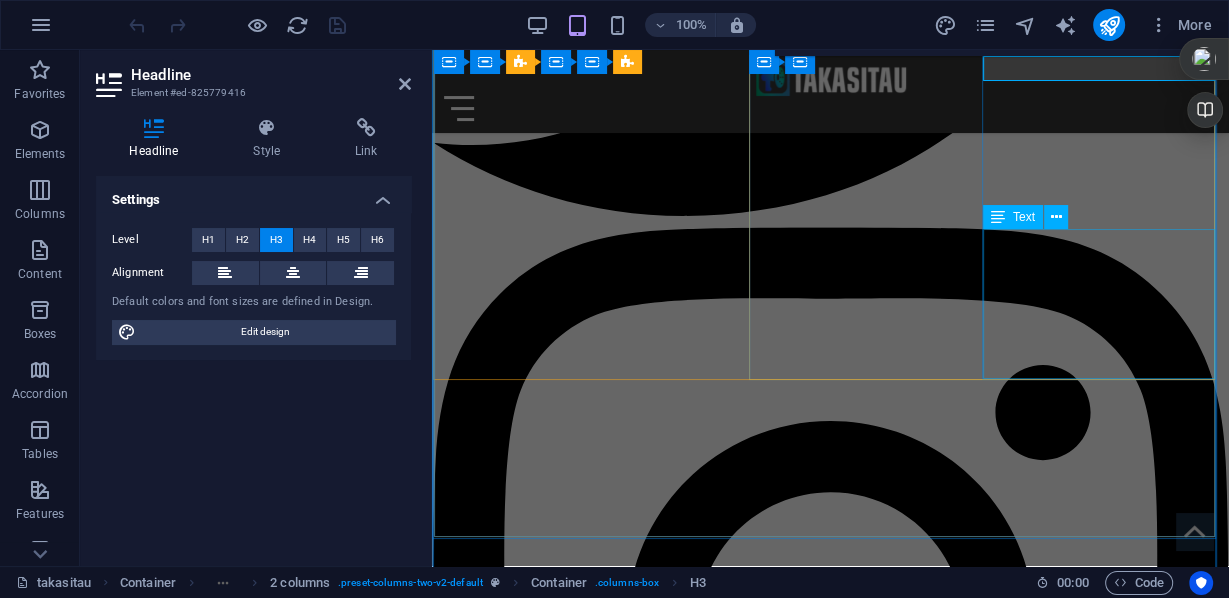 scroll, scrollTop: 2688, scrollLeft: 0, axis: vertical 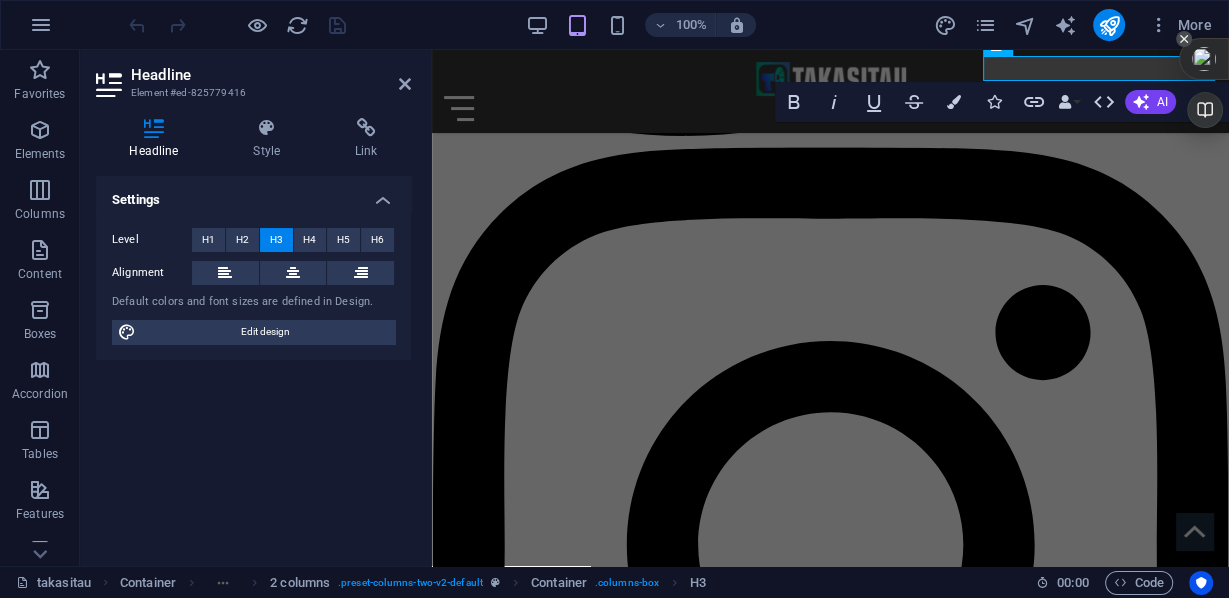 click 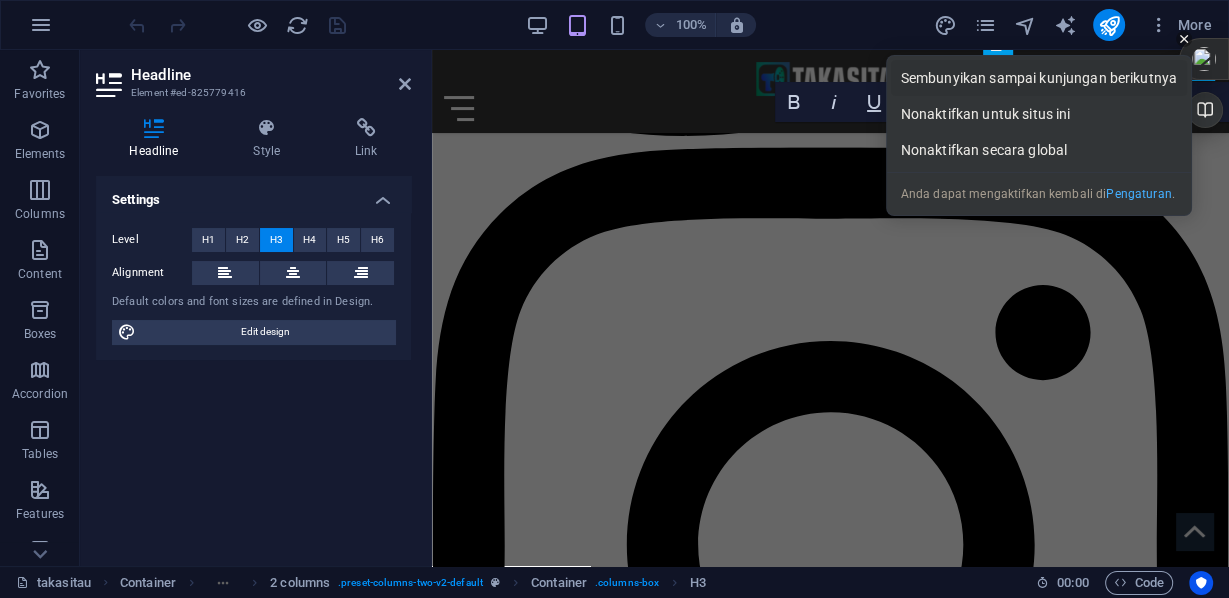 click on "Sembunyikan sampai kunjungan berikutnya" at bounding box center (1039, 78) 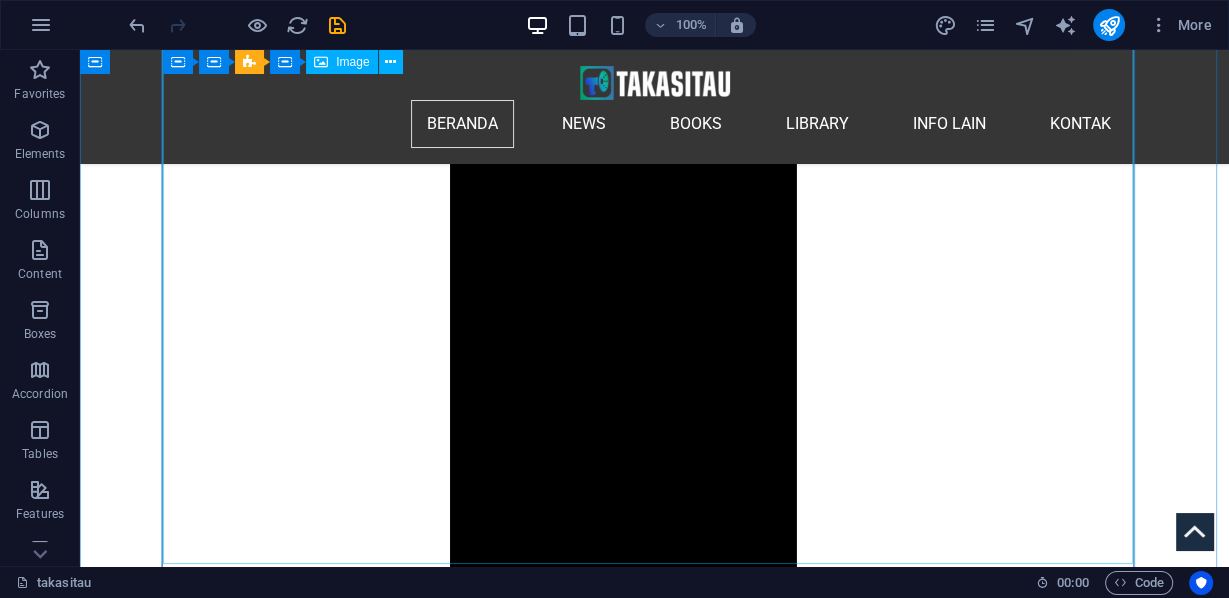 scroll, scrollTop: 1945, scrollLeft: 0, axis: vertical 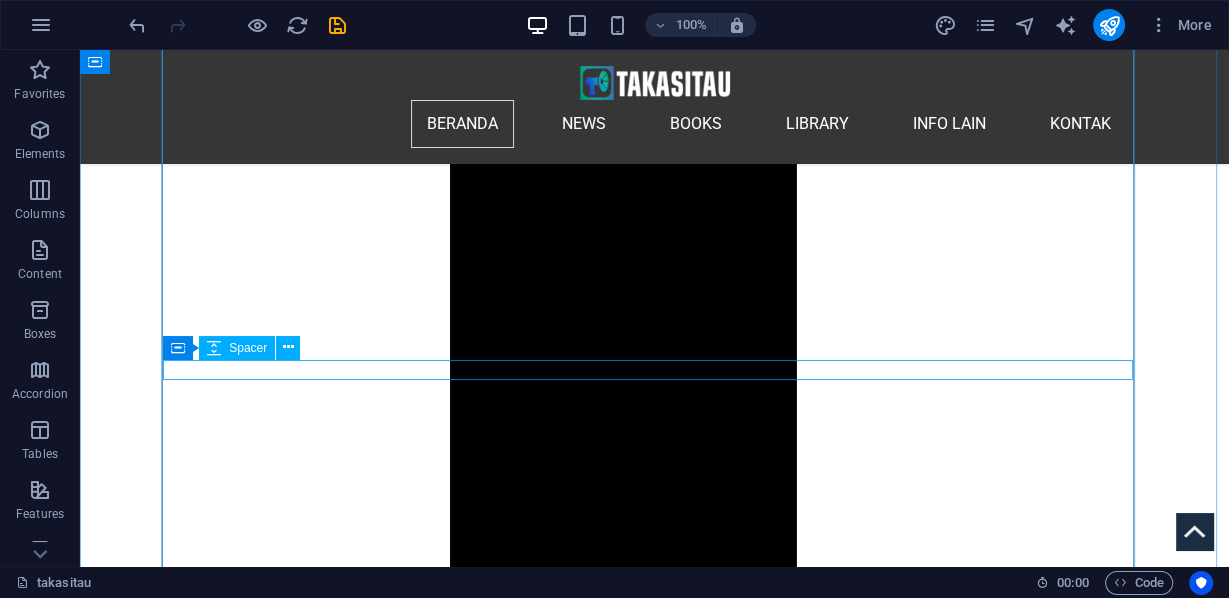 click at bounding box center (654, 8124) 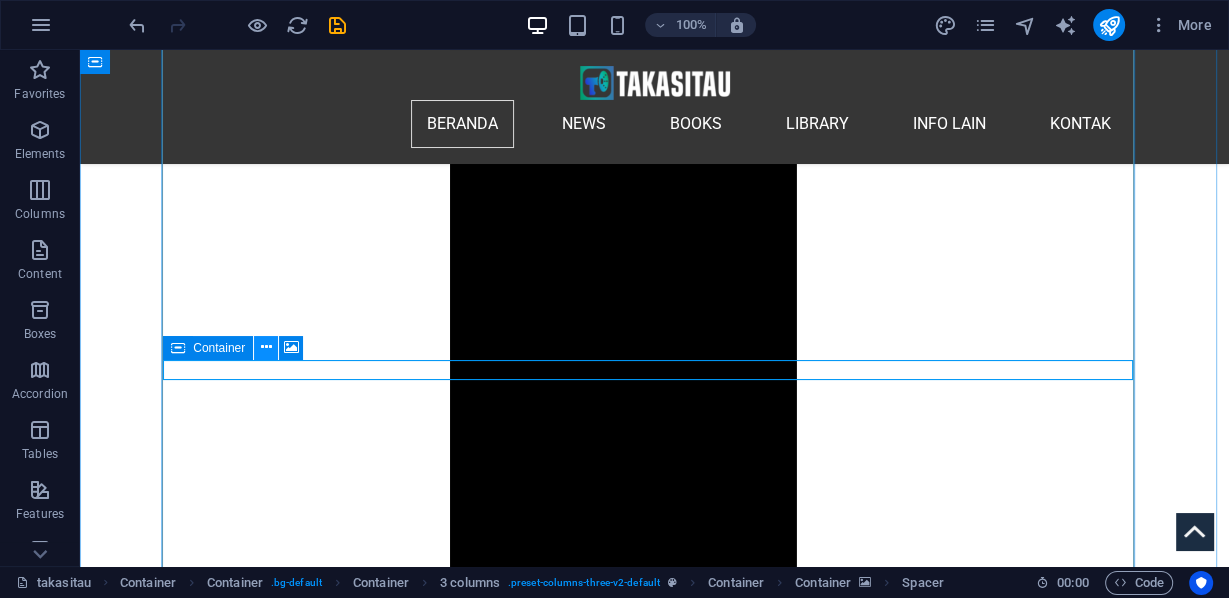 click at bounding box center [266, 347] 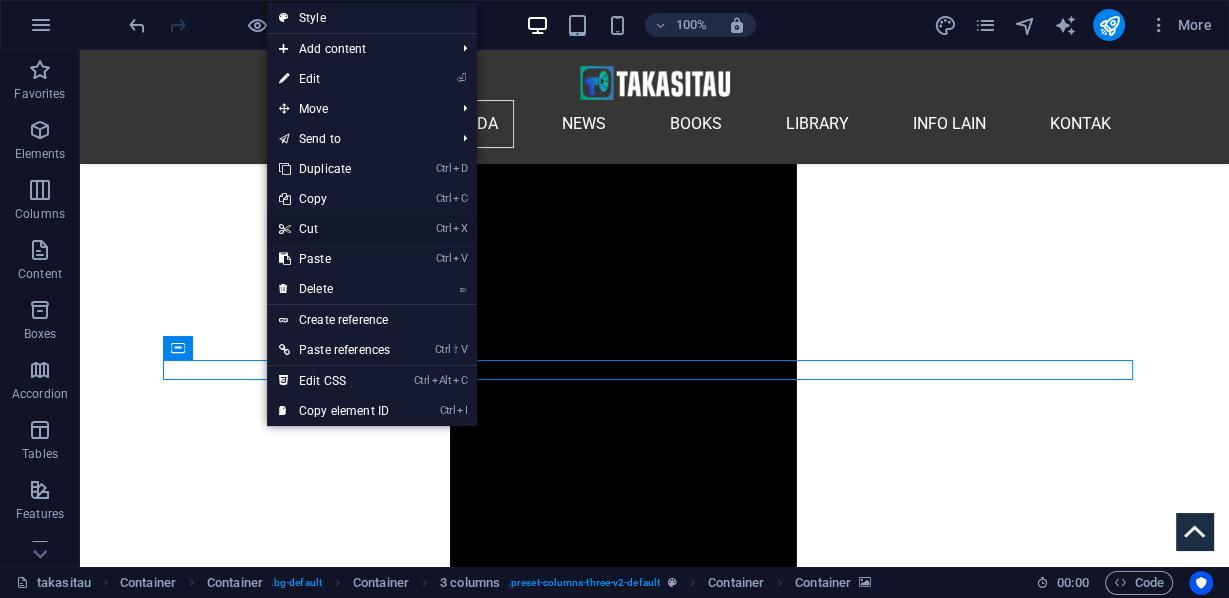 click on "Ctrl X  Cut" at bounding box center [334, 229] 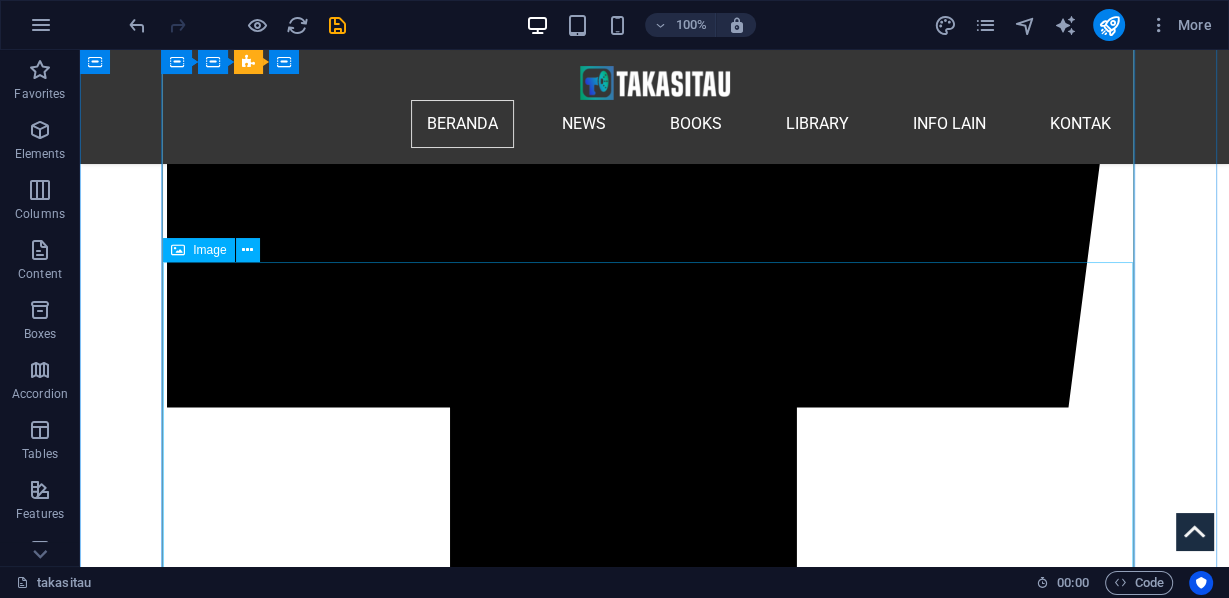 scroll, scrollTop: 1305, scrollLeft: 0, axis: vertical 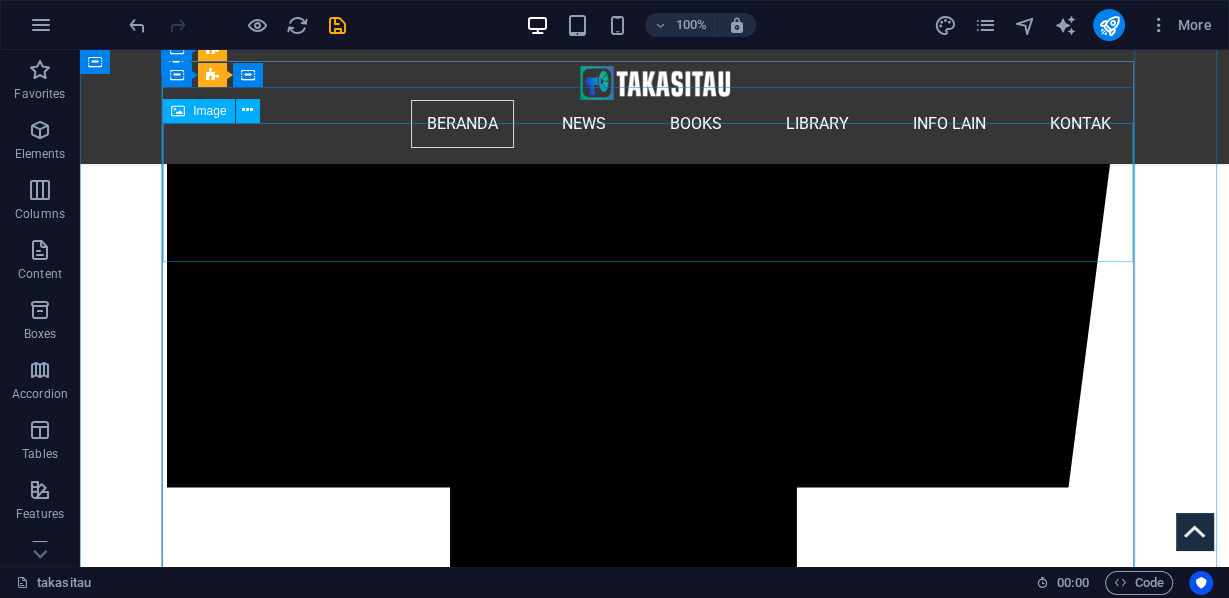 click at bounding box center (654, 7879) 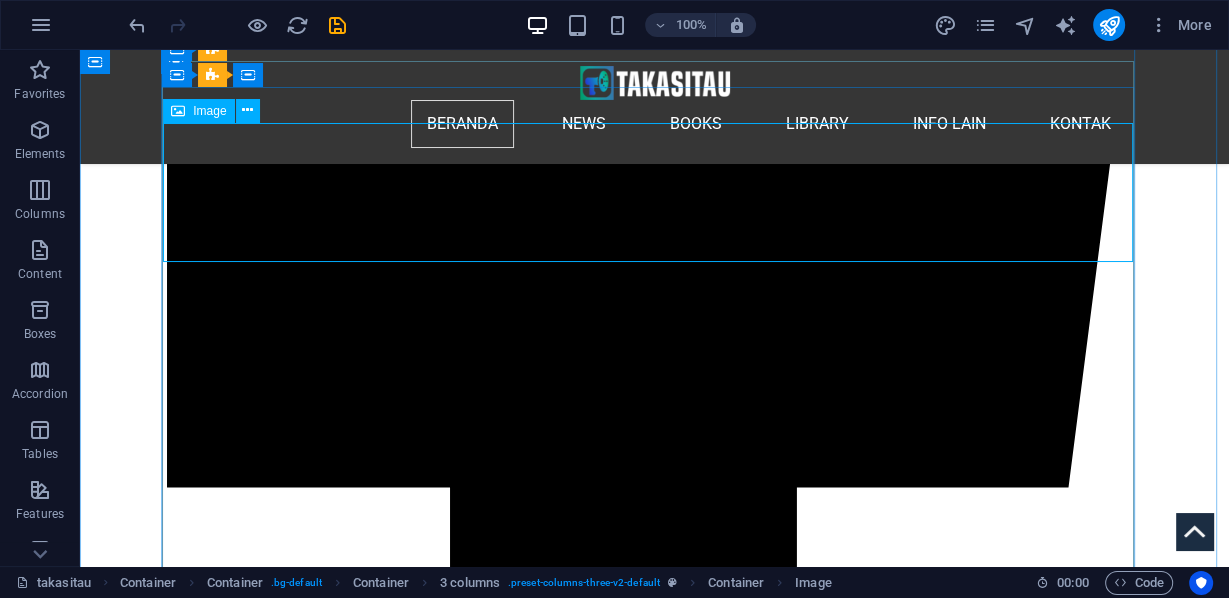 click at bounding box center [654, 7879] 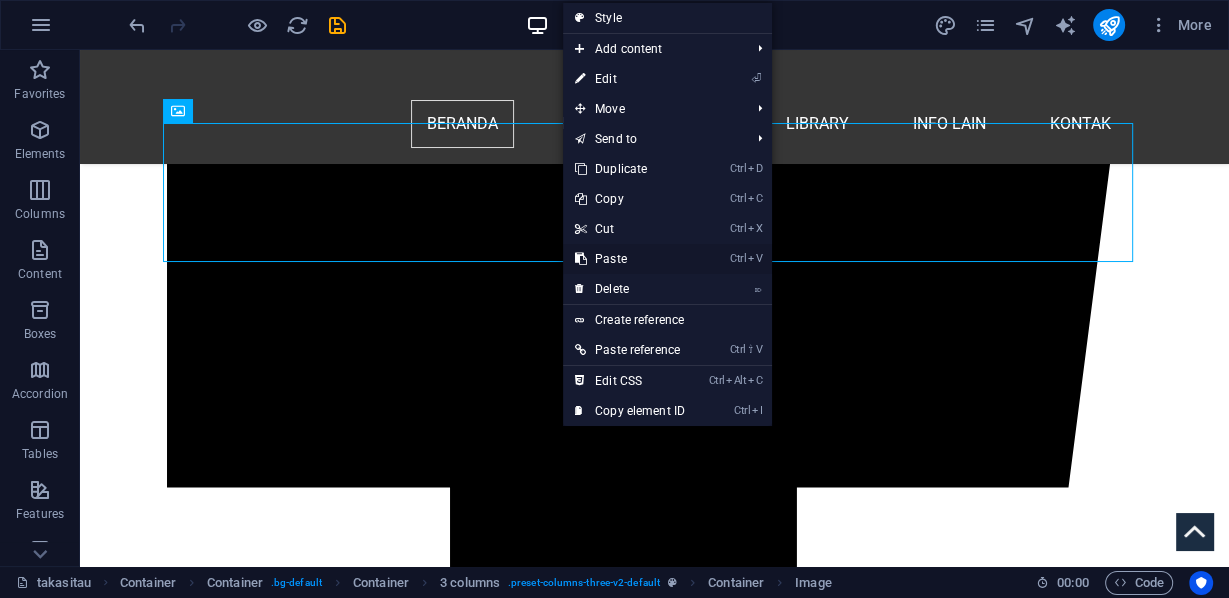 click on "Ctrl V  Paste" at bounding box center [630, 259] 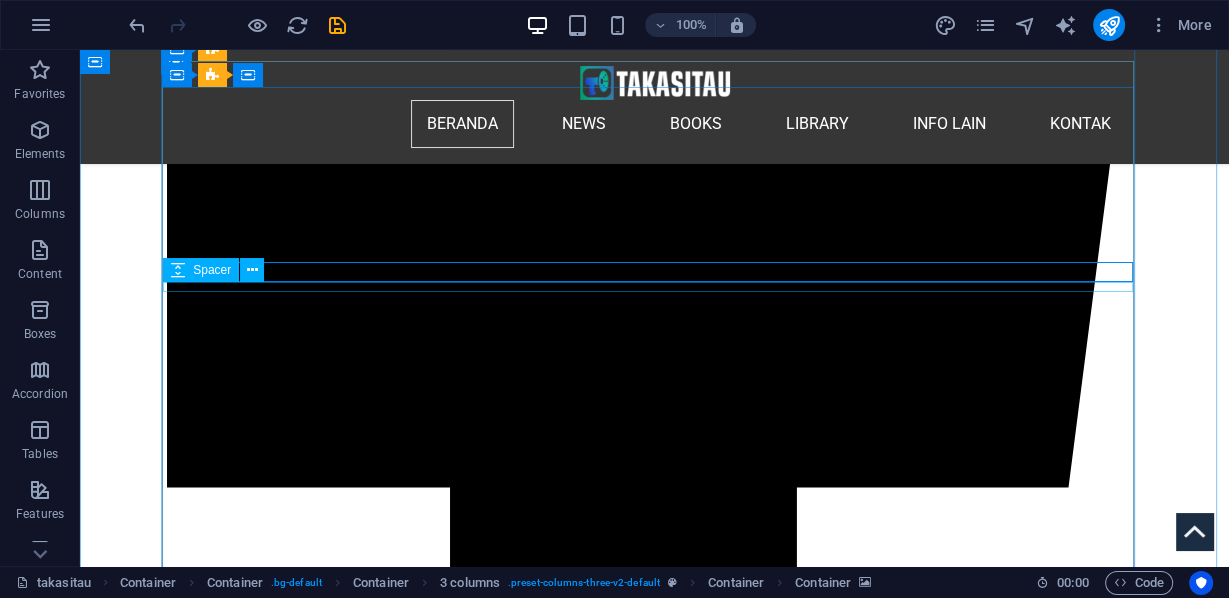 click at bounding box center (654, 8007) 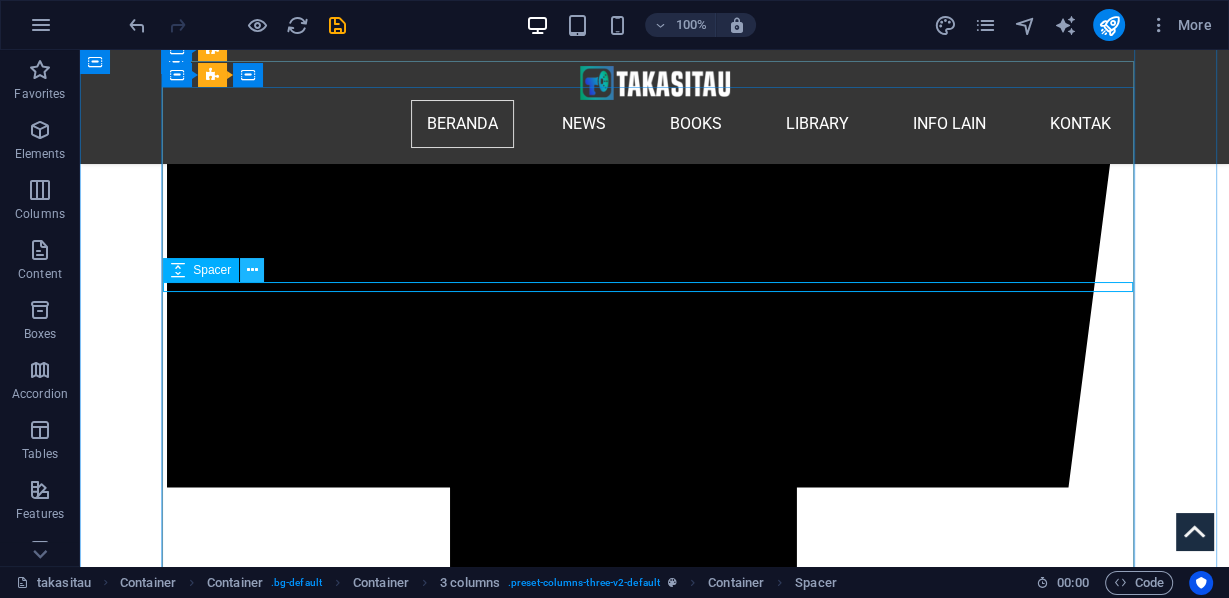 click at bounding box center [252, 270] 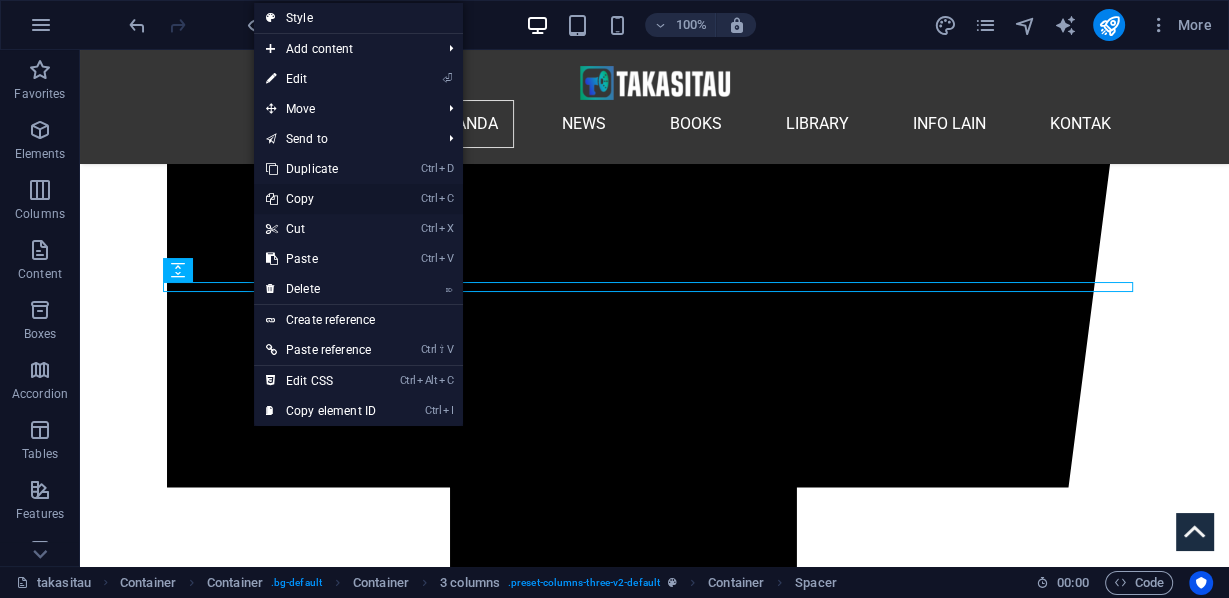 click on "Ctrl C  Copy" at bounding box center (321, 199) 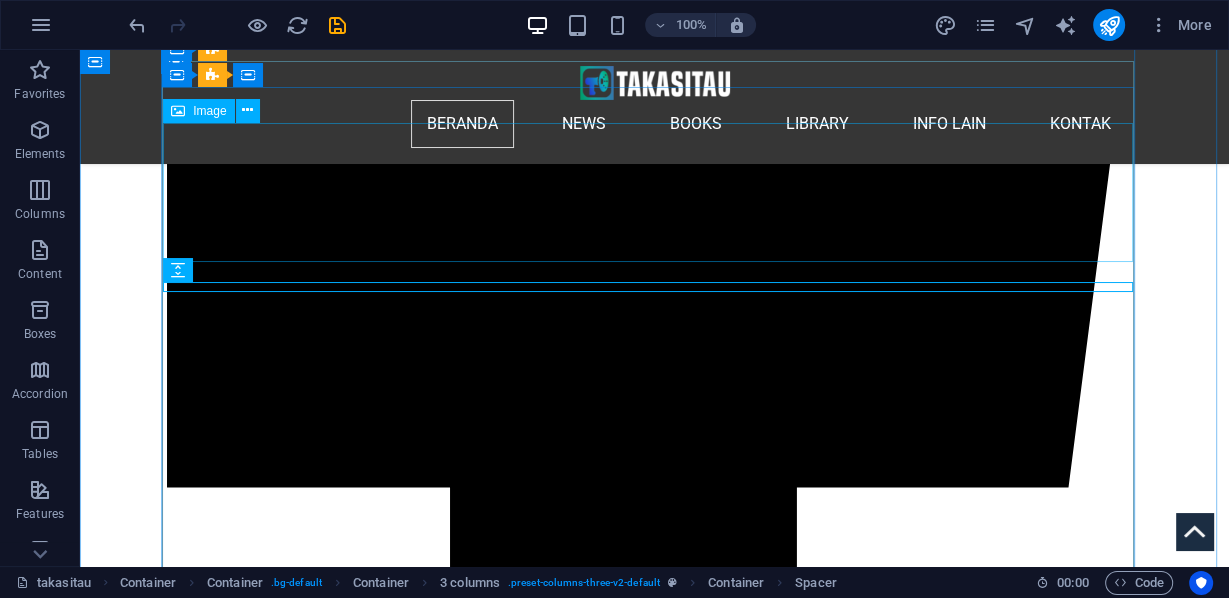 click at bounding box center (654, 7879) 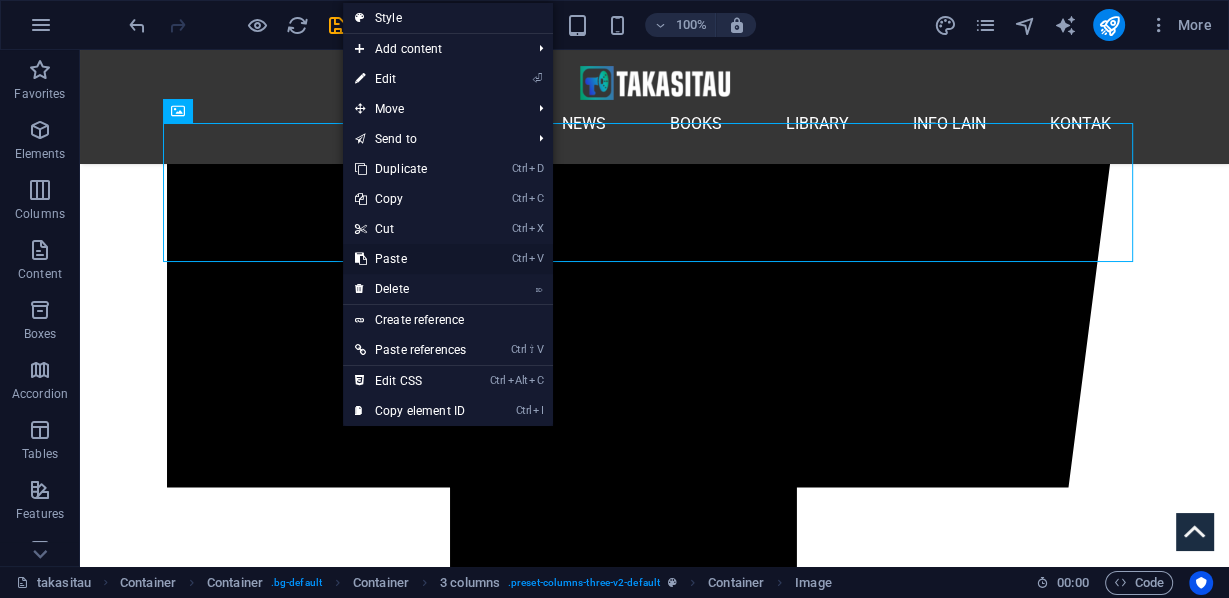 click on "Ctrl V  Paste" at bounding box center (410, 259) 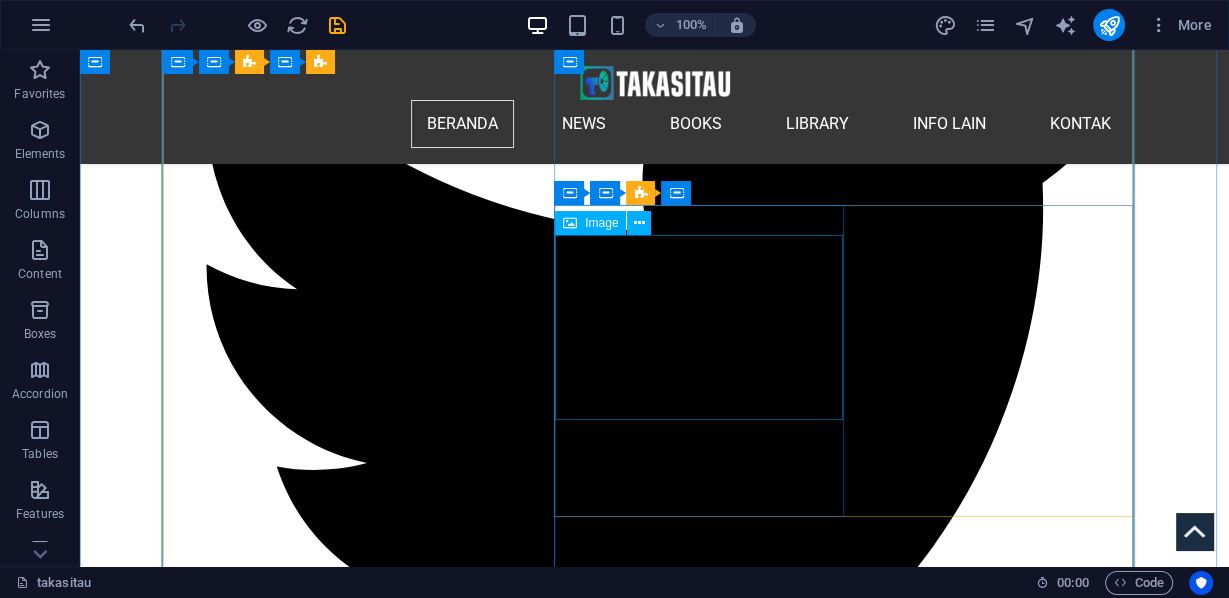 scroll, scrollTop: 2345, scrollLeft: 0, axis: vertical 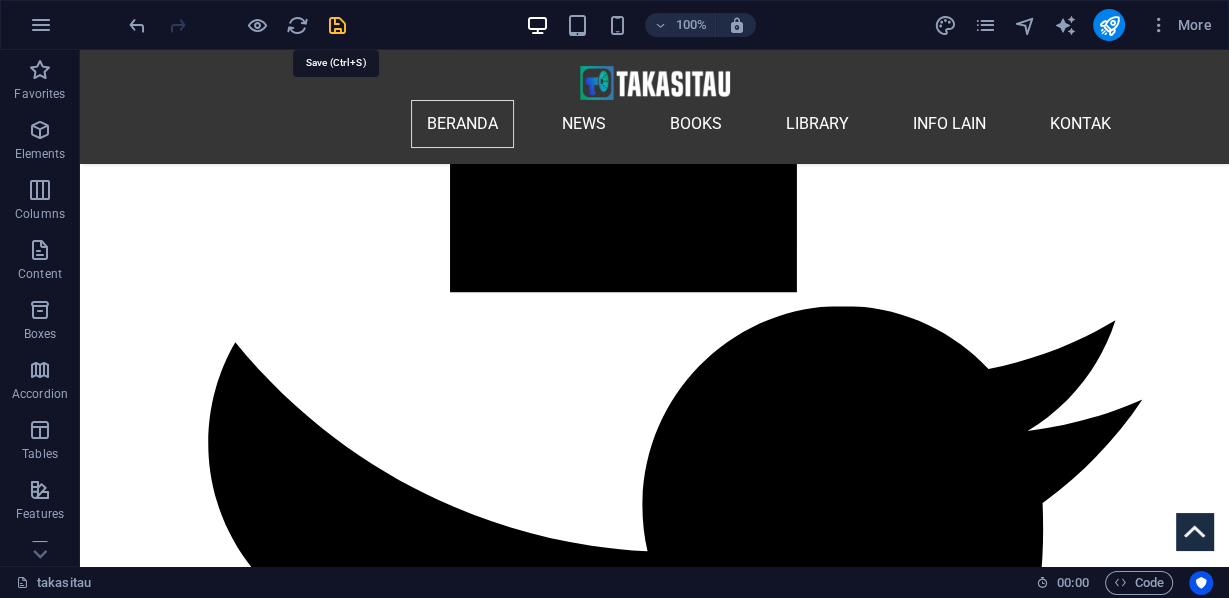 click at bounding box center [337, 25] 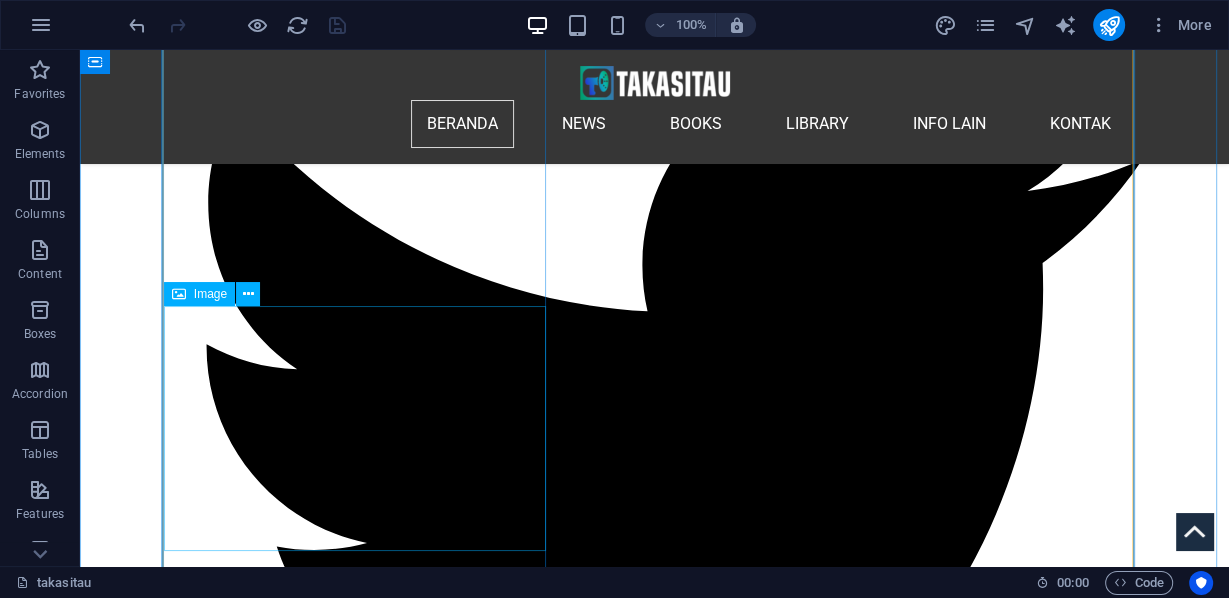 scroll, scrollTop: 2425, scrollLeft: 0, axis: vertical 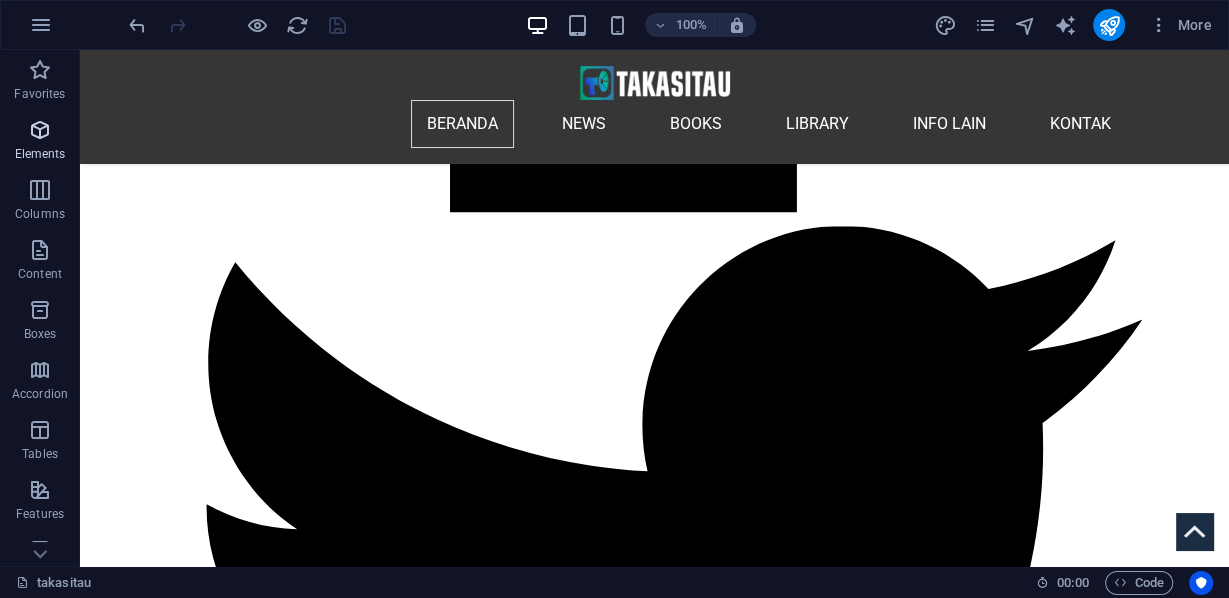 click at bounding box center (40, 130) 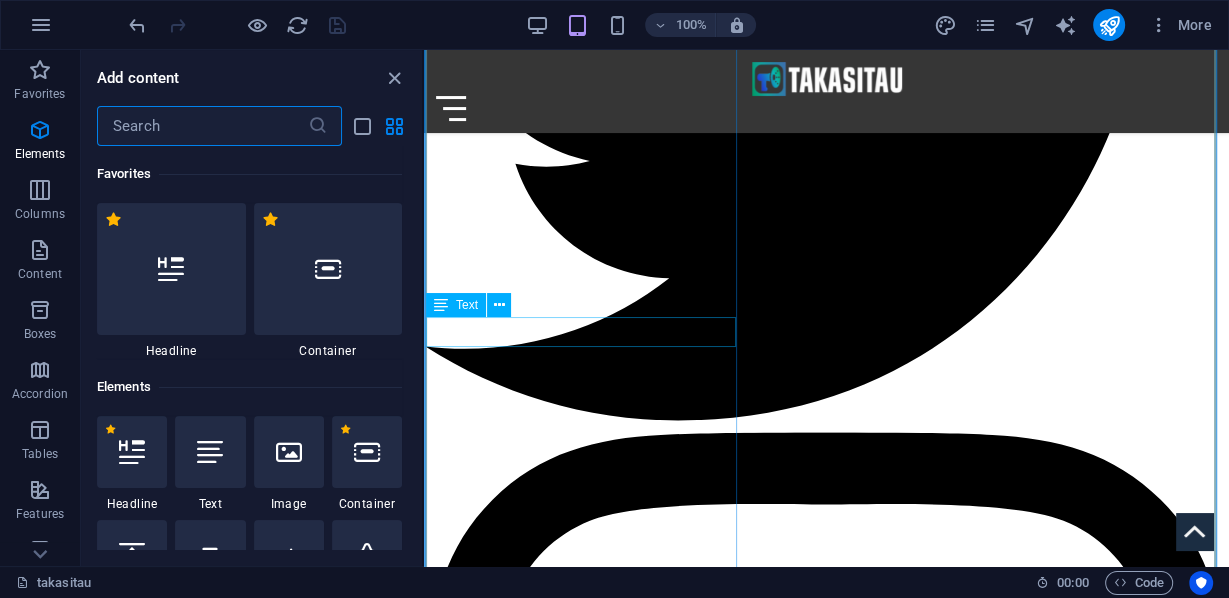 scroll, scrollTop: 2332, scrollLeft: 0, axis: vertical 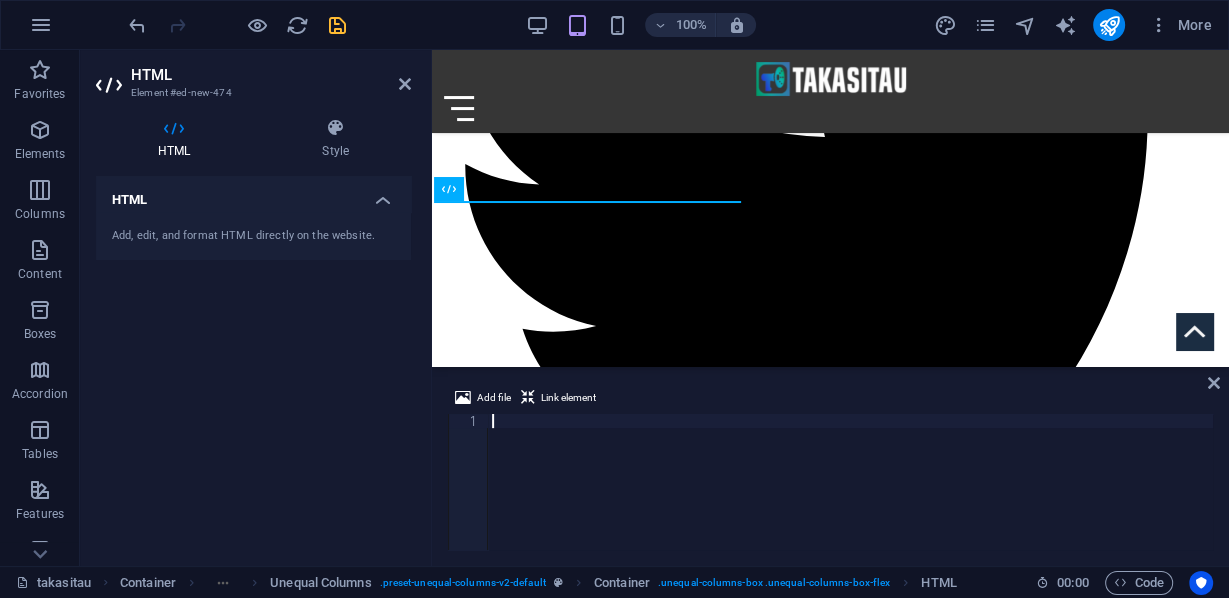 type 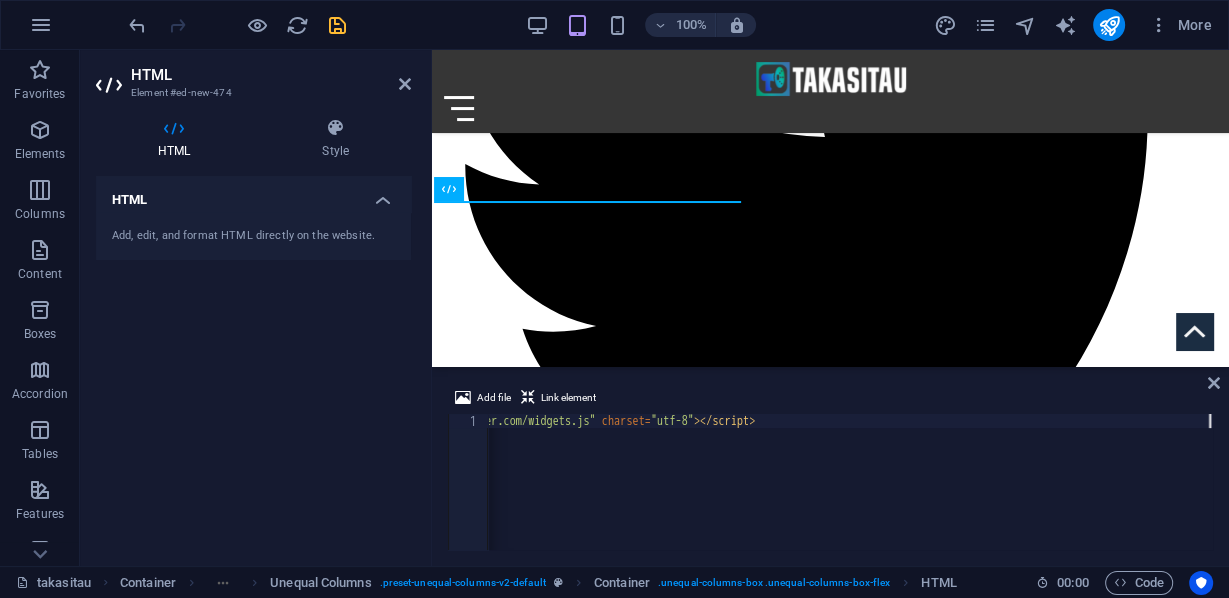 scroll, scrollTop: 0, scrollLeft: 3217, axis: horizontal 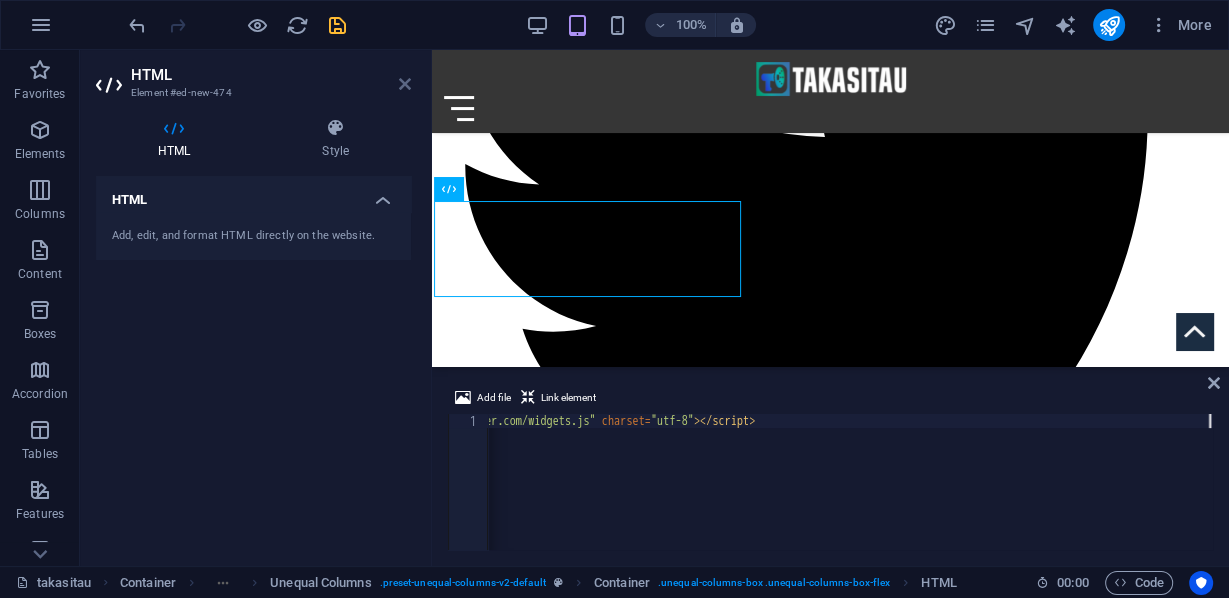 click at bounding box center (405, 84) 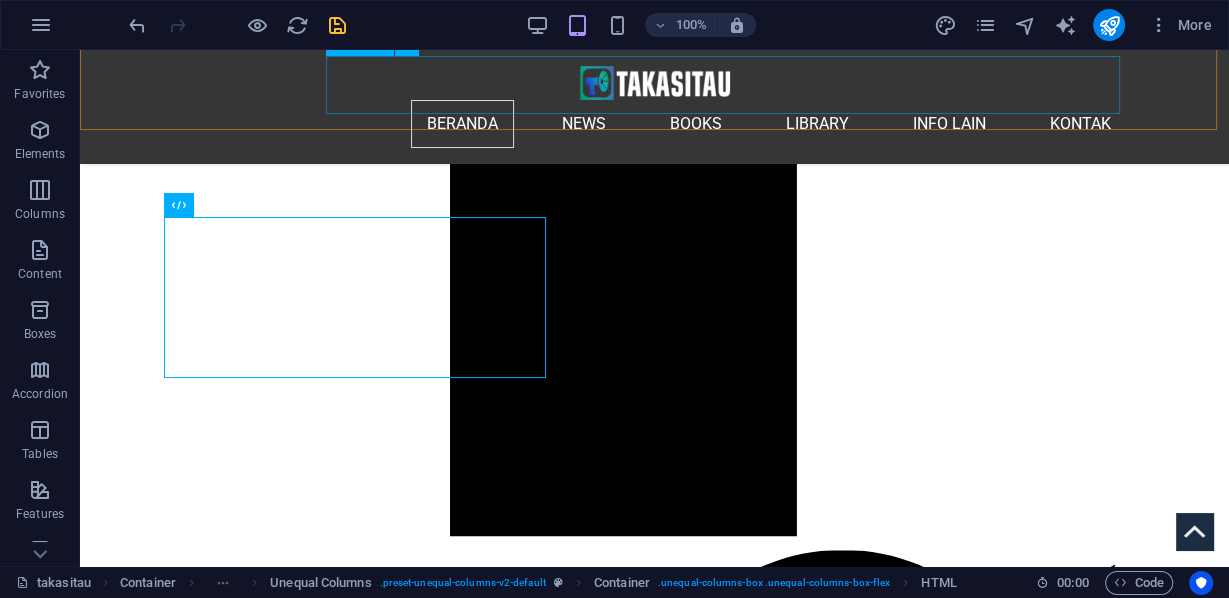scroll, scrollTop: 2583, scrollLeft: 0, axis: vertical 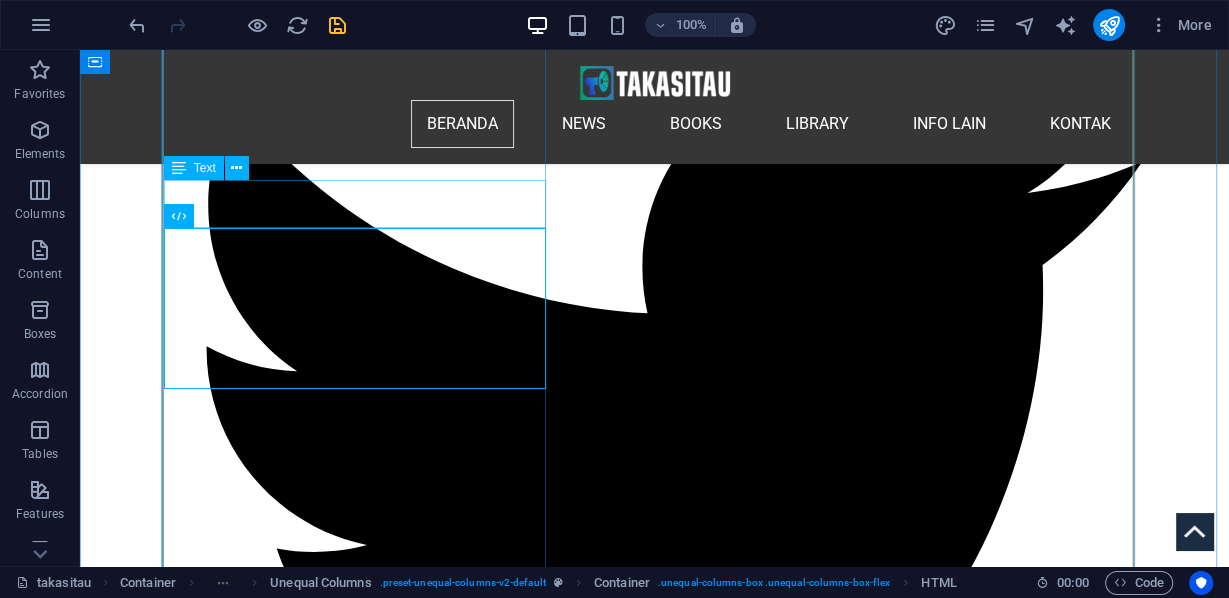 click on "Ribuan demonstran pro-Palestina berbaris melintasi Jembatan Pelabuhan Sydney, menuntut pengiriman bantuan ke Gaza dan diakhirinya perang Israel di wilayah kantong tersebut. TRT World Now @[USERNAME]" at bounding box center (654, 7807) 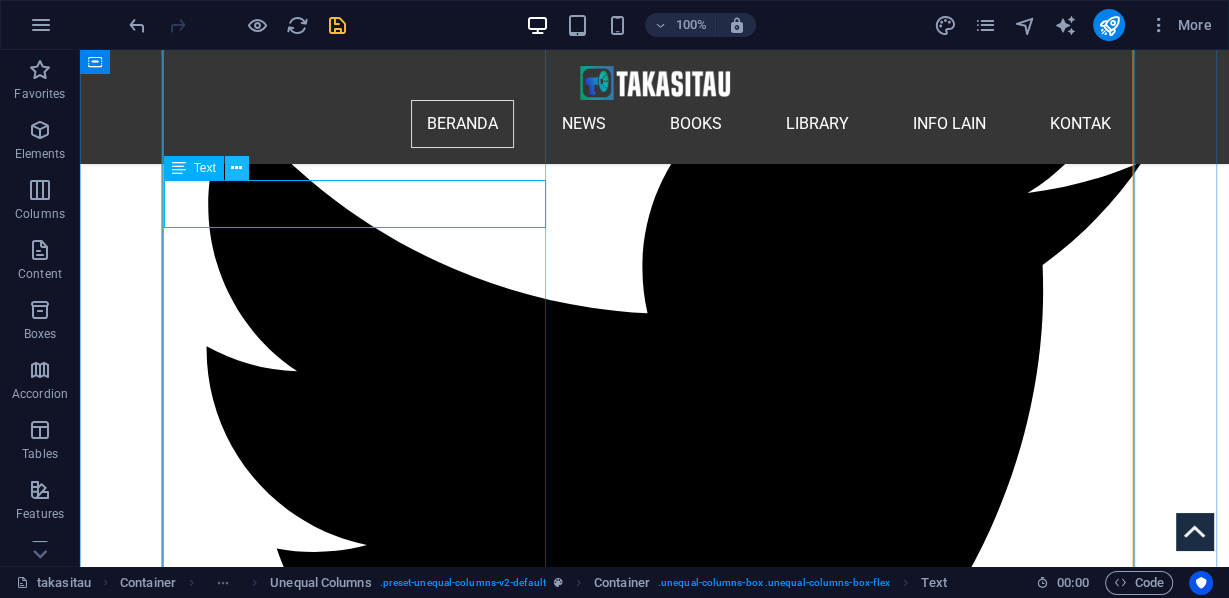 click at bounding box center (236, 168) 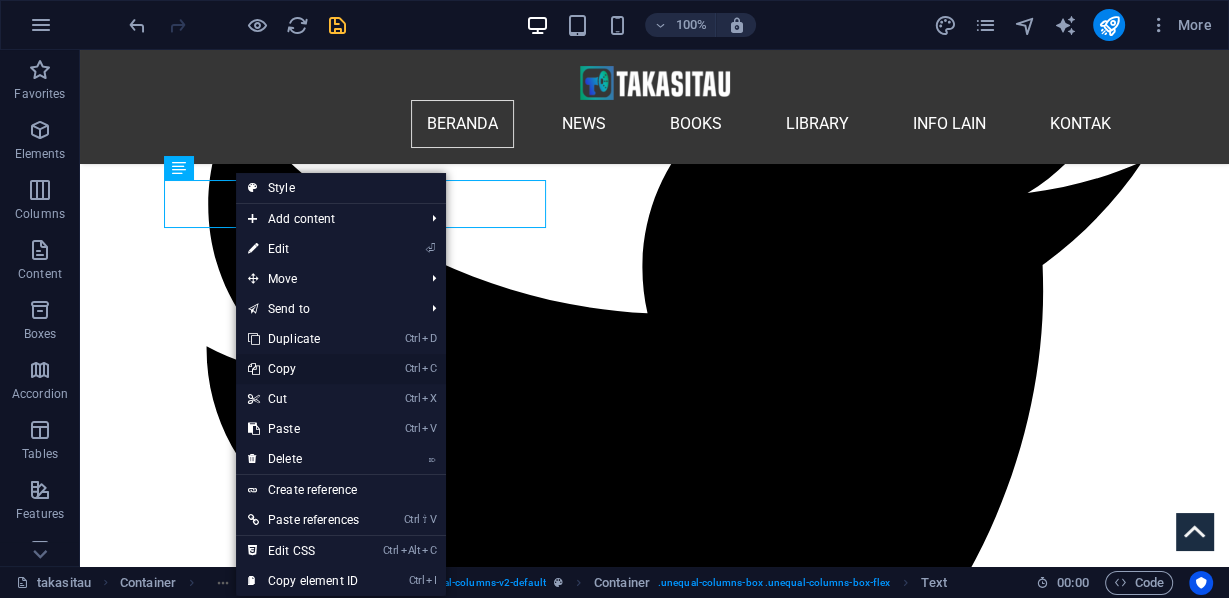 click on "Ctrl C  Copy" at bounding box center (303, 369) 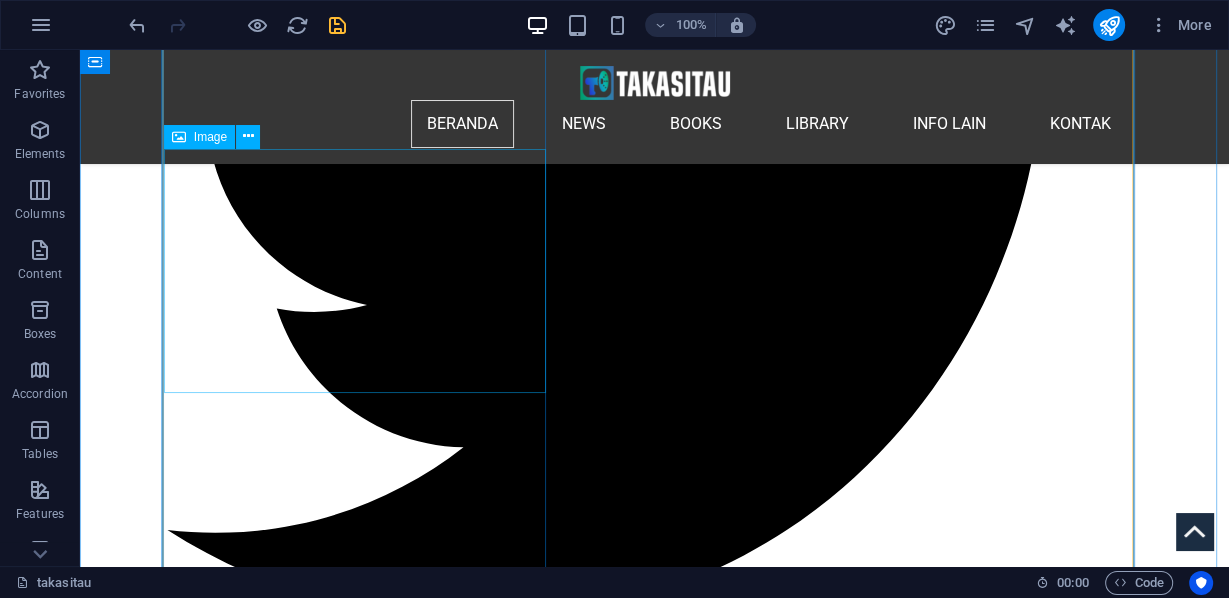 scroll, scrollTop: 2663, scrollLeft: 0, axis: vertical 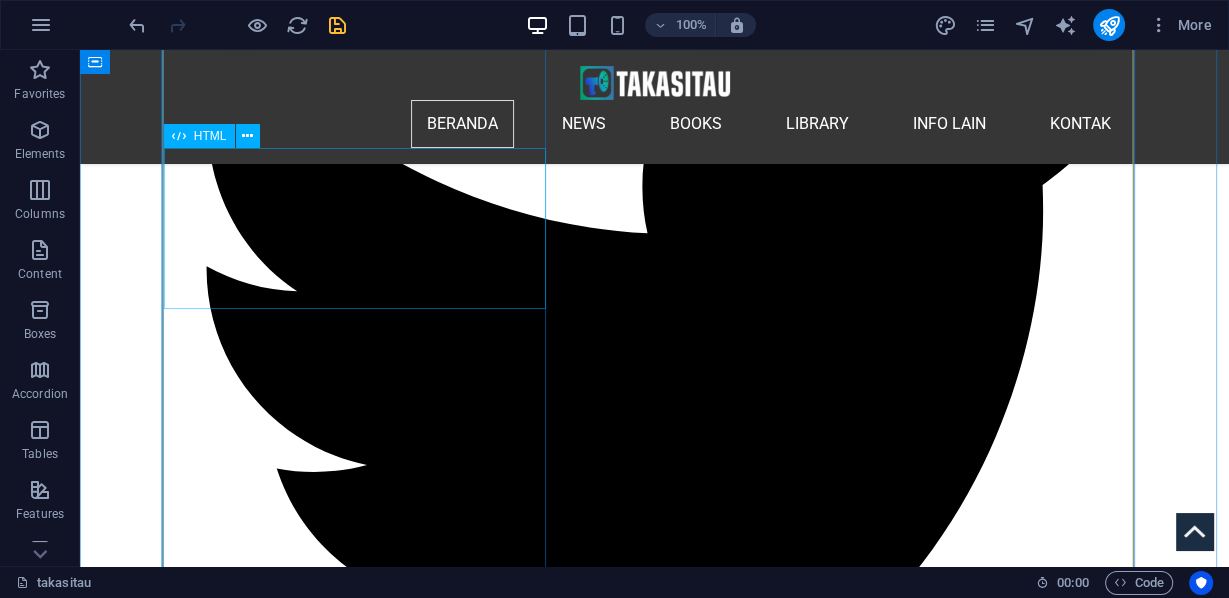 click on "[PERSON] was at the front of a historically massive march against Israel’s genocide in Sydney The flood is growing pic.twitter.com/nbOyr6cVdW https://t.co/XFDBRzXhpo — [PERSON] (@[PERSON]) [DATE]" at bounding box center (654, 7792) 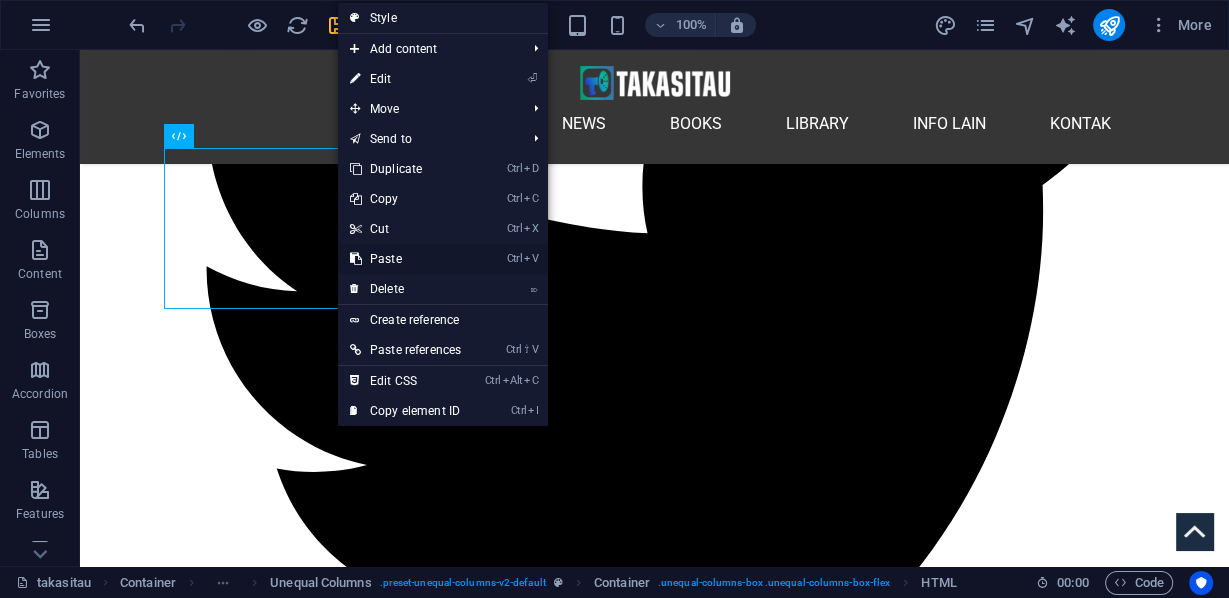 click on "Ctrl V  Paste" at bounding box center [405, 259] 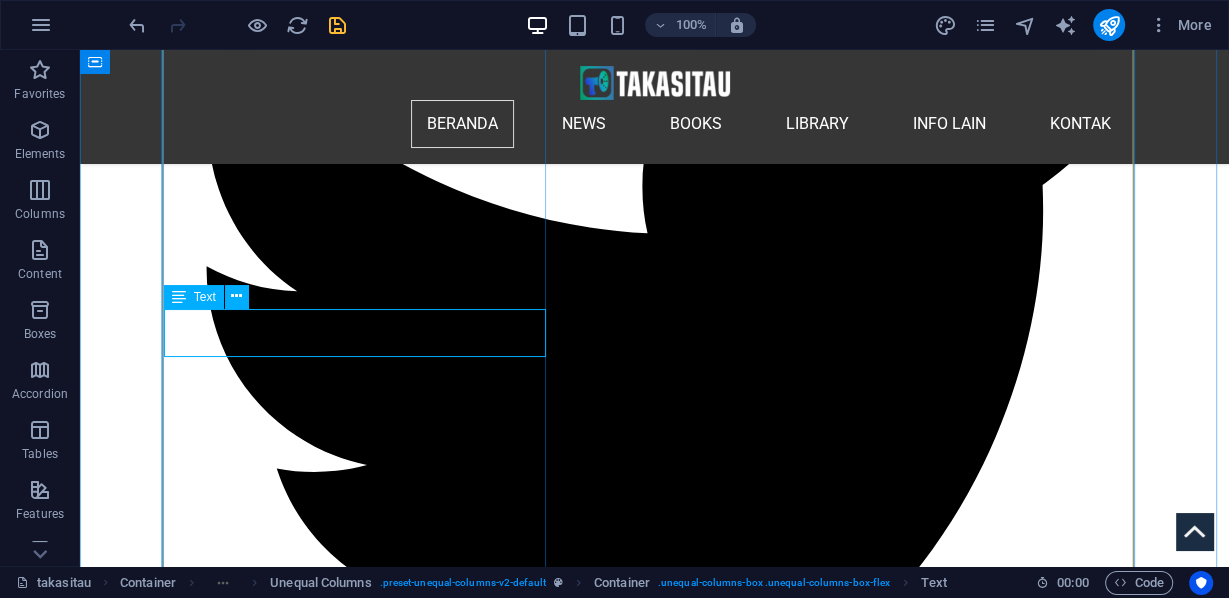 click on "Ribuan demonstran pro-Palestina berbaris melintasi Jembatan Pelabuhan Sydney, menuntut pengiriman bantuan ke Gaza dan diakhirinya perang Israel di wilayah kantong tersebut. TRT World Now @[USERNAME]" at bounding box center [654, 7849] 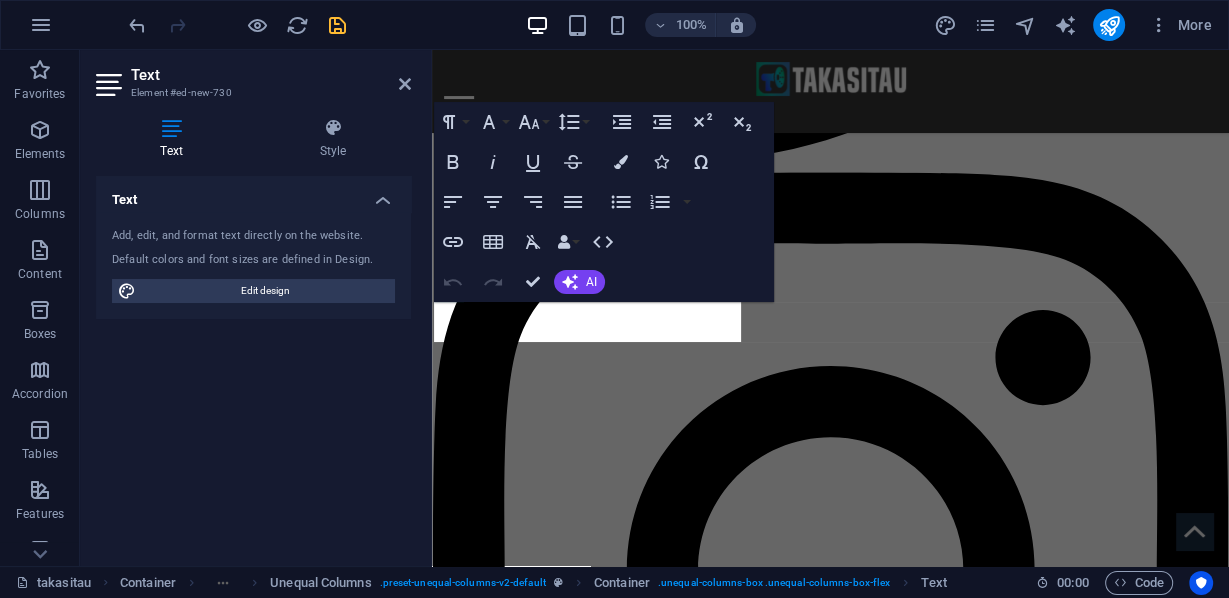 scroll, scrollTop: 2235, scrollLeft: 0, axis: vertical 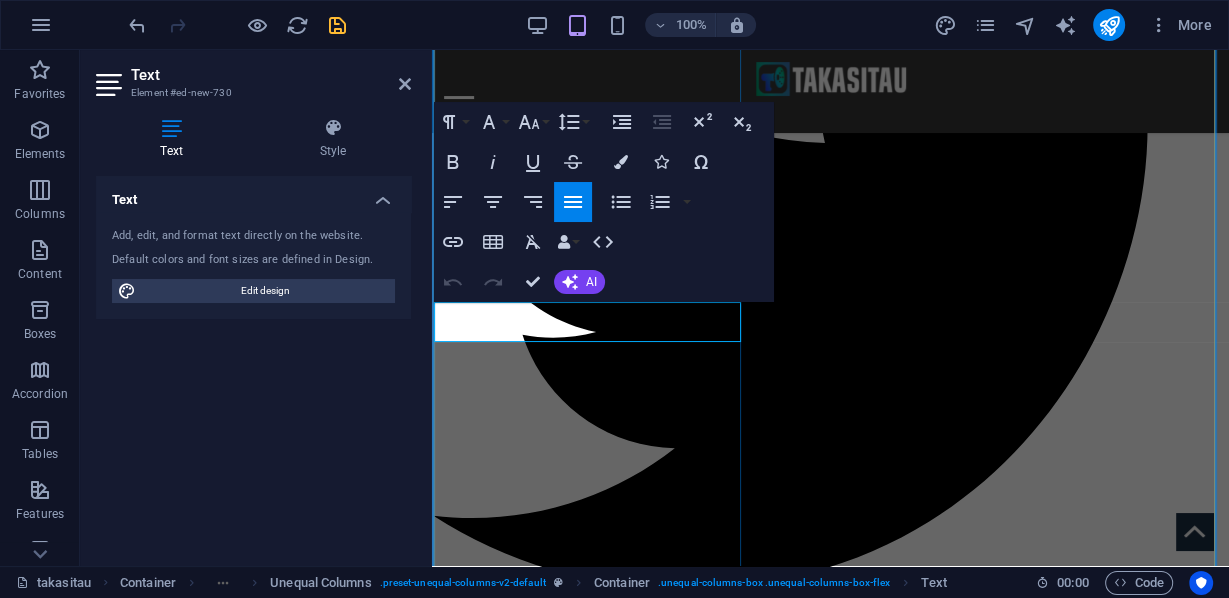 drag, startPoint x: 533, startPoint y: 308, endPoint x: 548, endPoint y: 336, distance: 31.764761 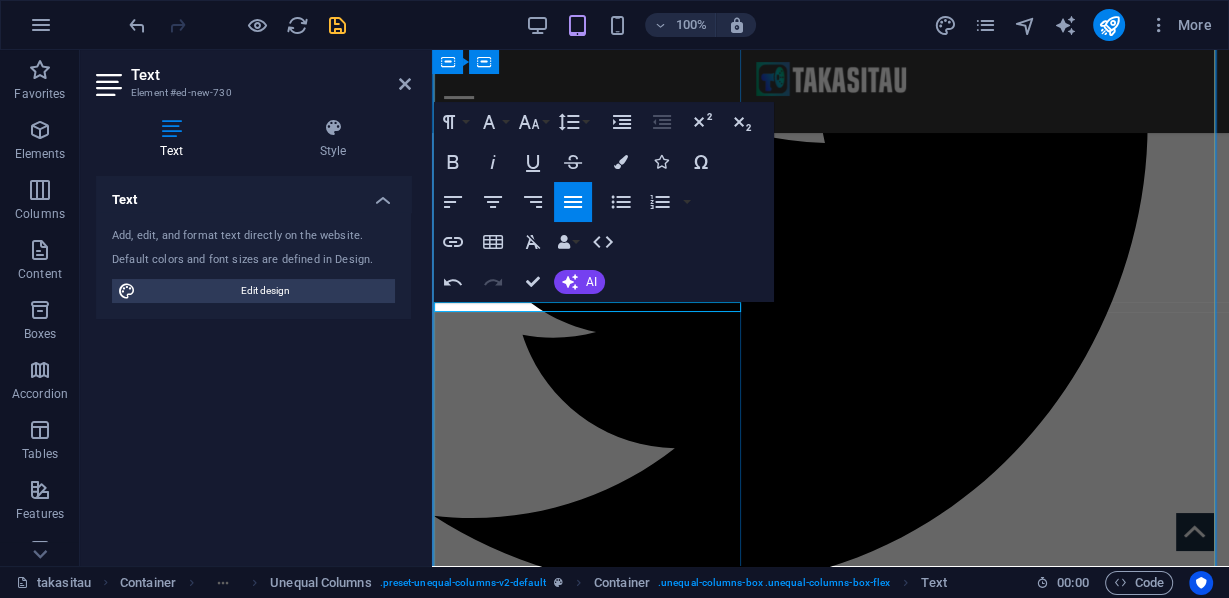 click on "Ribuan demonstranmeneriakan Free free Palestine" at bounding box center [543, 6577] 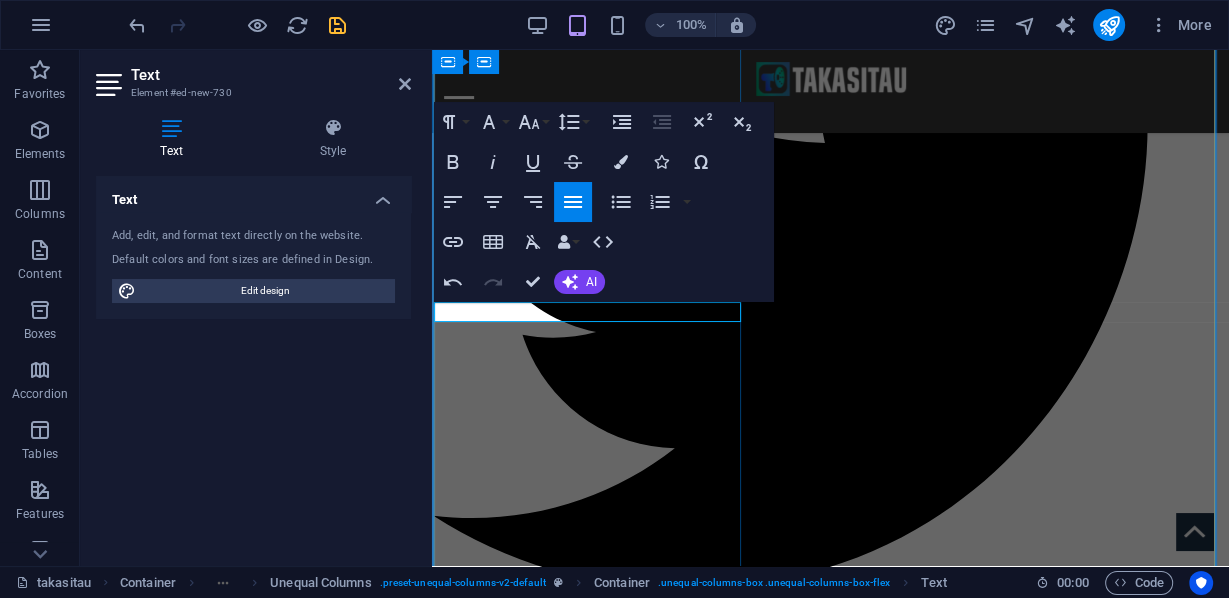 drag, startPoint x: 668, startPoint y: 306, endPoint x: 677, endPoint y: 316, distance: 13.453624 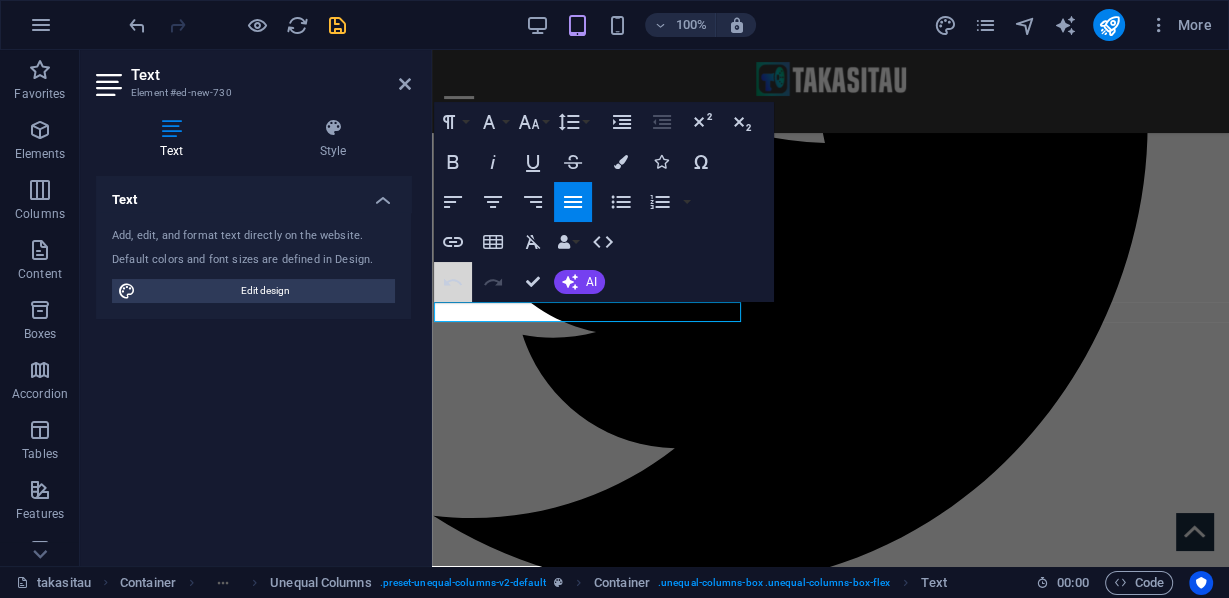 drag, startPoint x: 461, startPoint y: 281, endPoint x: 472, endPoint y: 283, distance: 11.18034 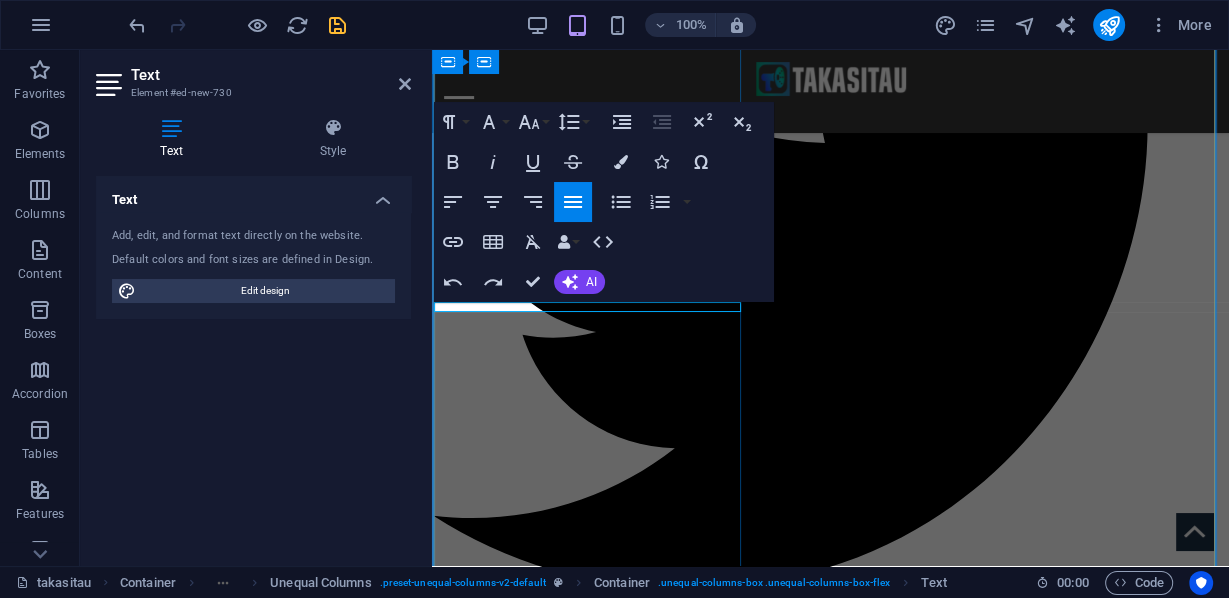 click on "Ribuan demonstran meneriakan Free free Palestine ..." at bounding box center (548, 6577) 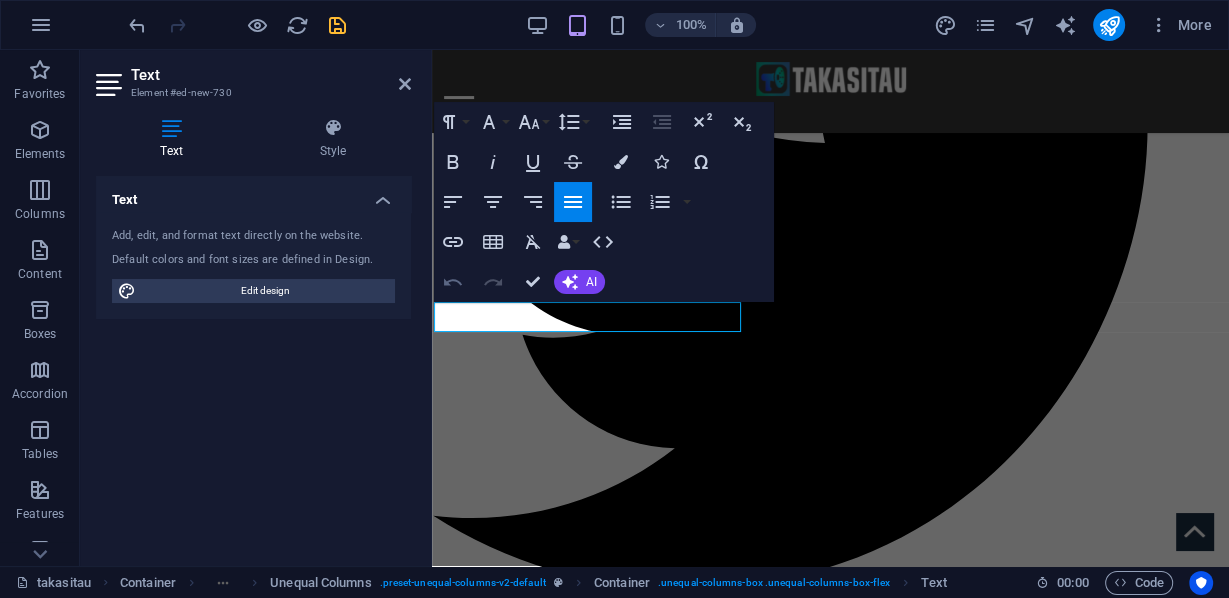 click 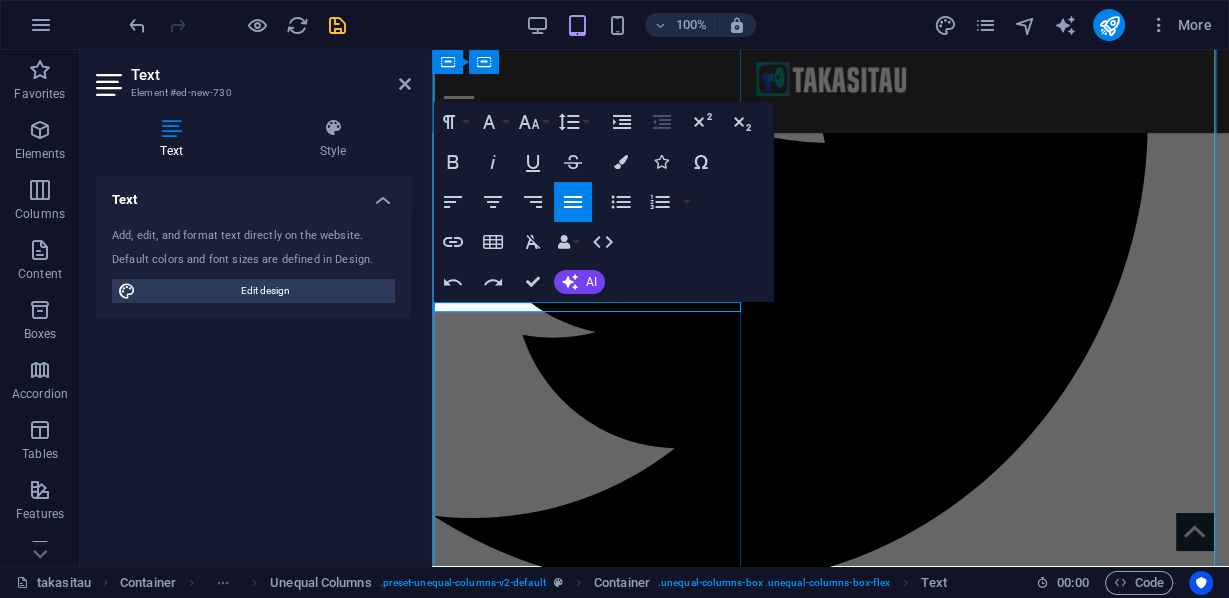 click on "Ribuan demonstran meneriakan Free free Palestine ..." at bounding box center (830, 6578) 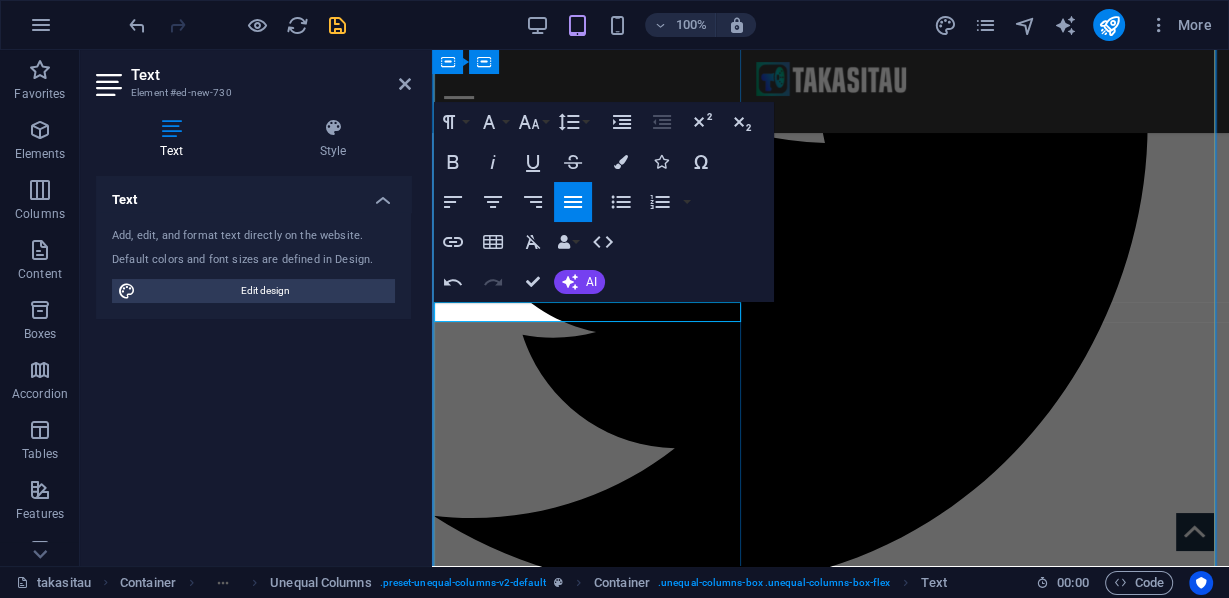 drag, startPoint x: 583, startPoint y: 308, endPoint x: 584, endPoint y: 318, distance: 10.049875 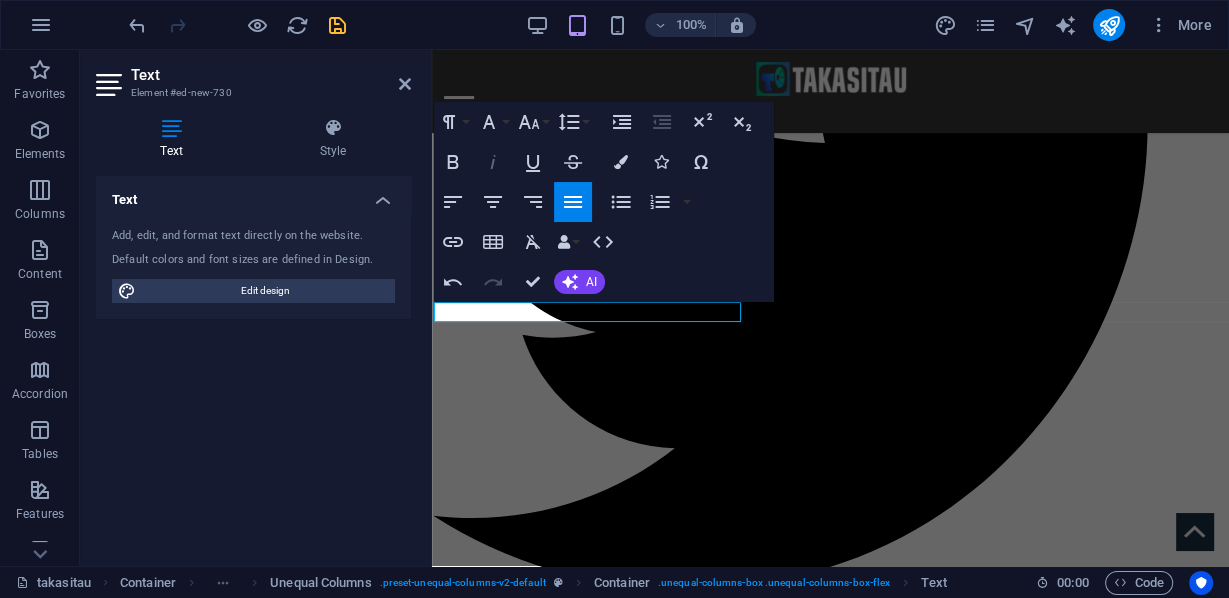 click 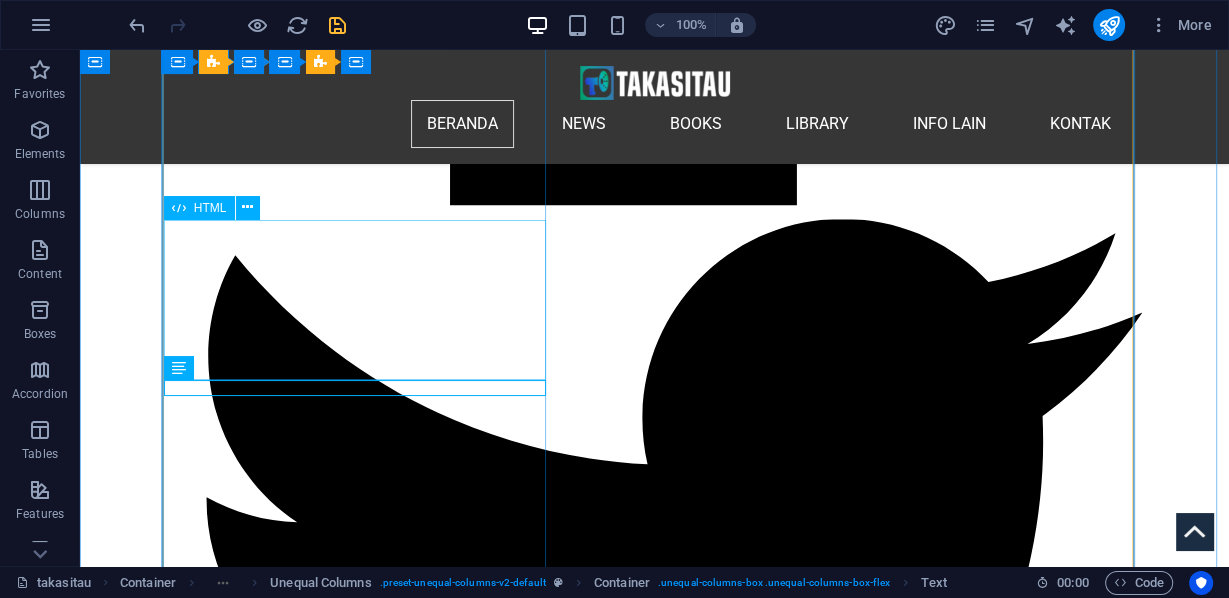scroll, scrollTop: 2592, scrollLeft: 0, axis: vertical 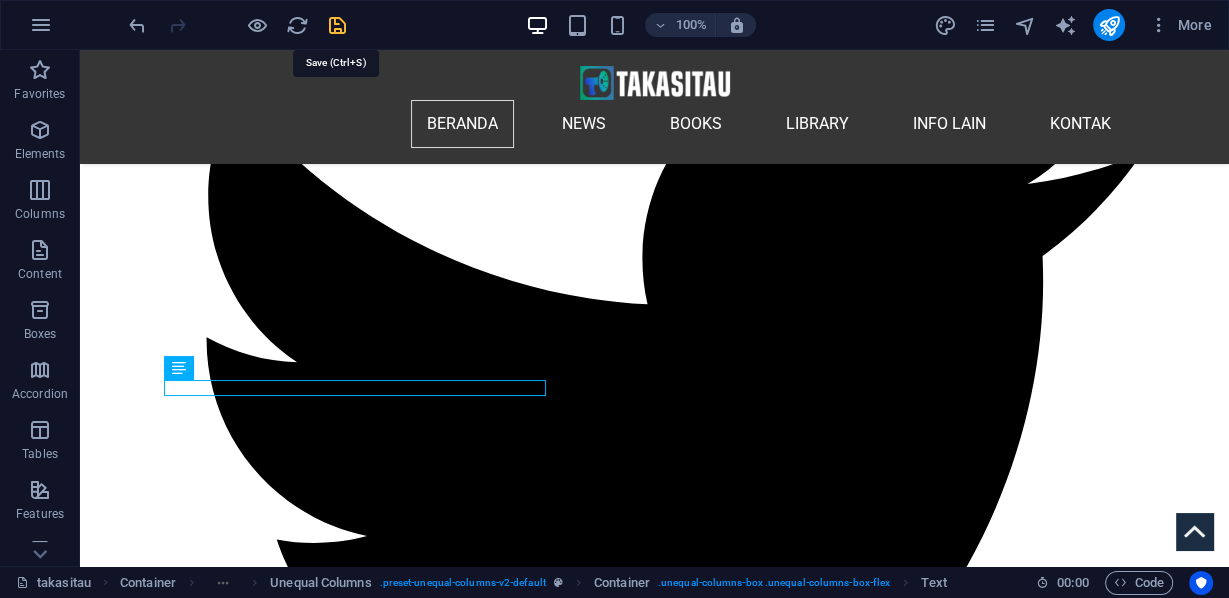 click at bounding box center (337, 25) 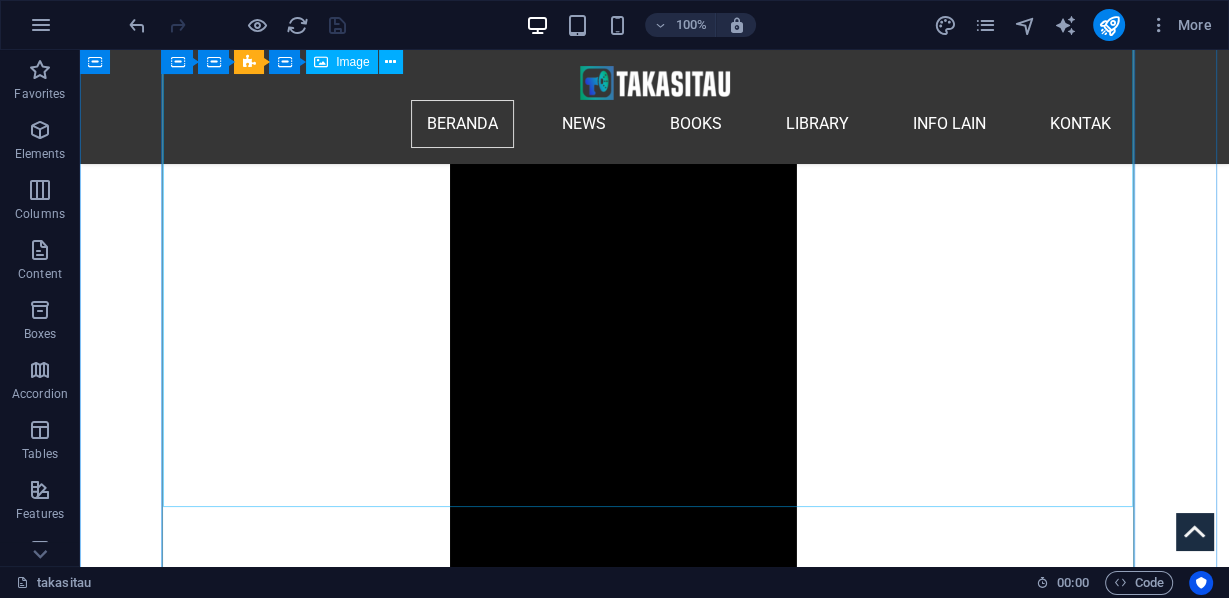 scroll, scrollTop: 1712, scrollLeft: 0, axis: vertical 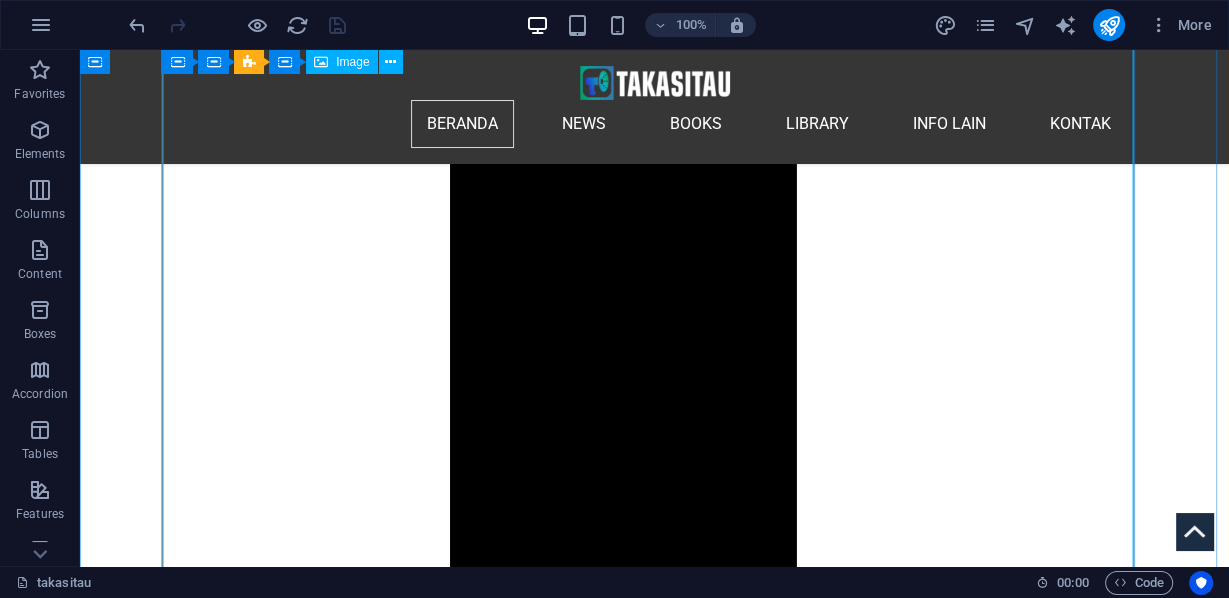 click at bounding box center [654, 8013] 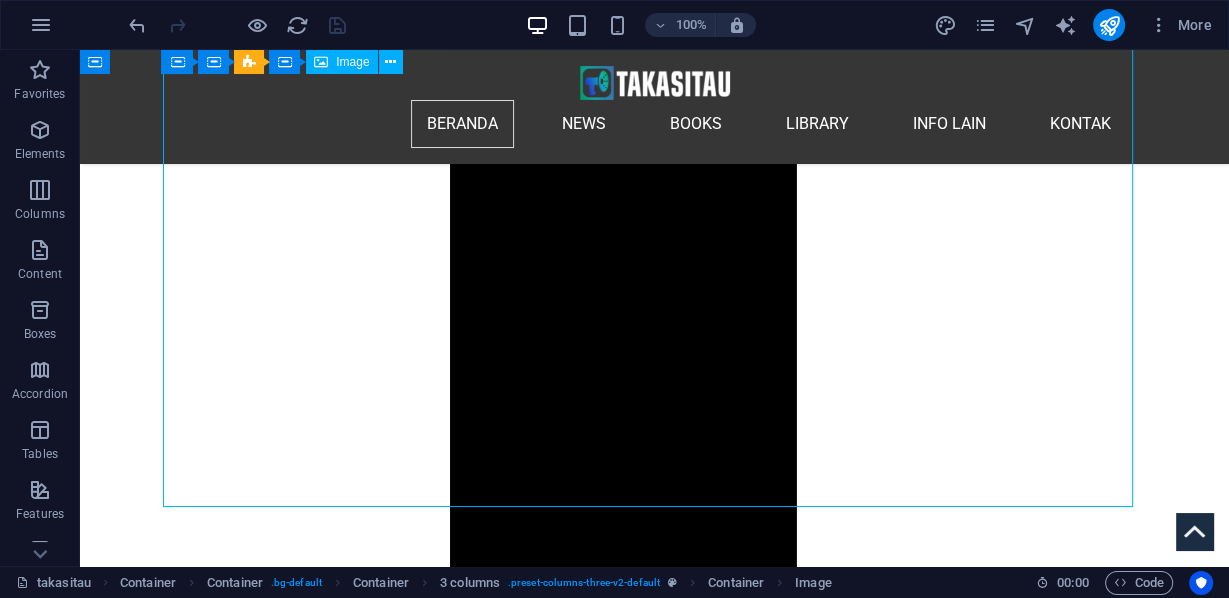 scroll, scrollTop: 1712, scrollLeft: 0, axis: vertical 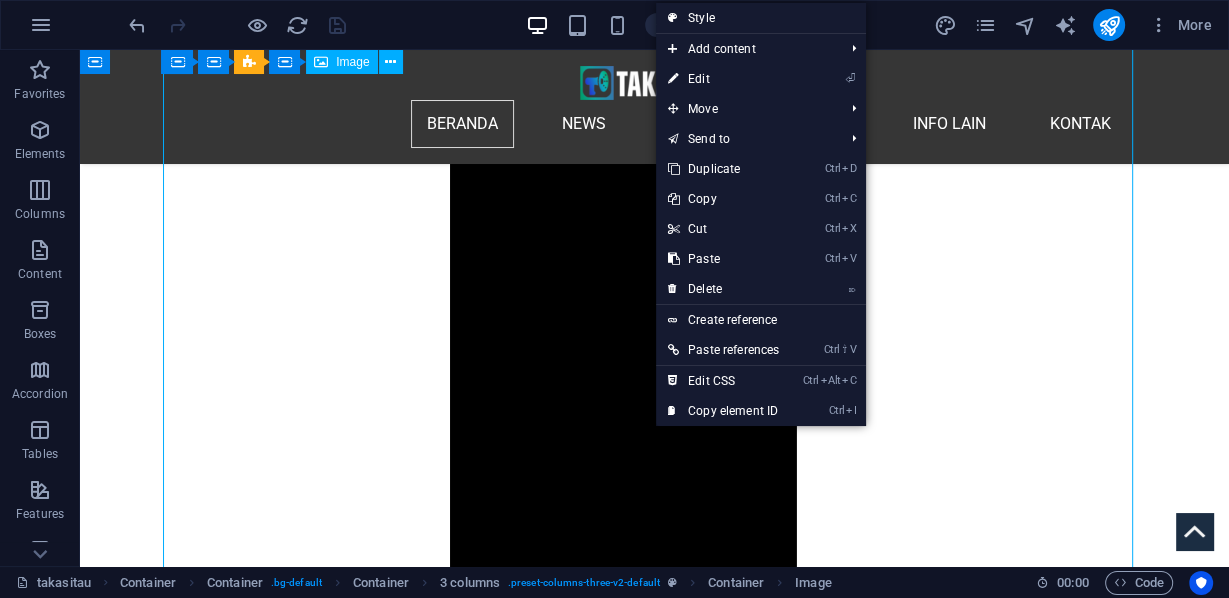 click at bounding box center (654, 8013) 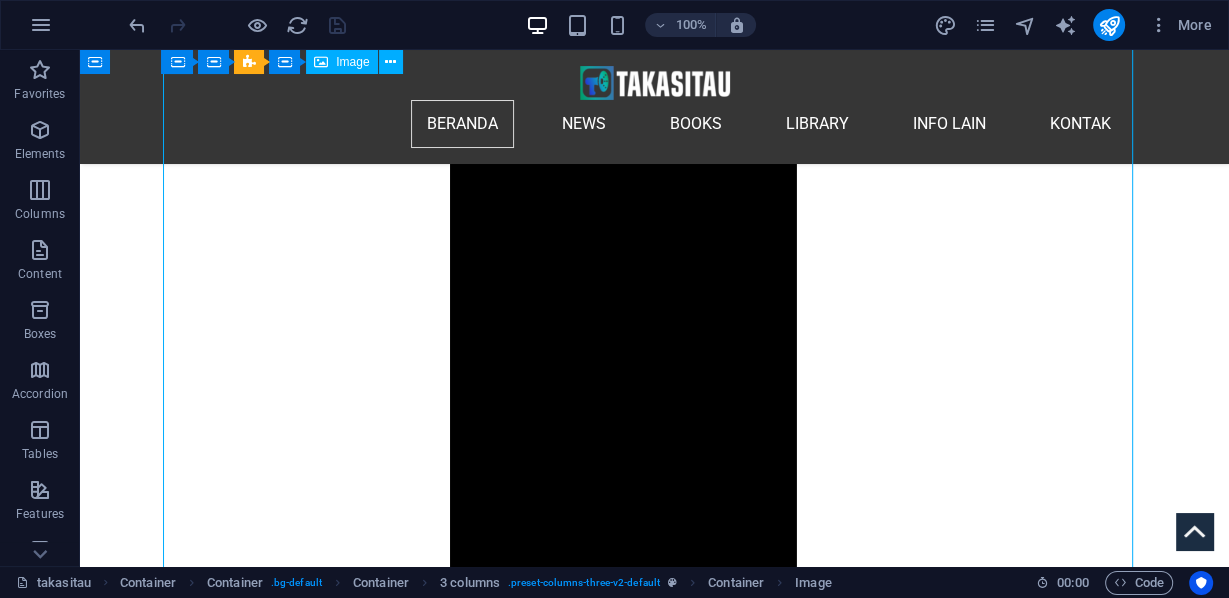 click at bounding box center (654, 8013) 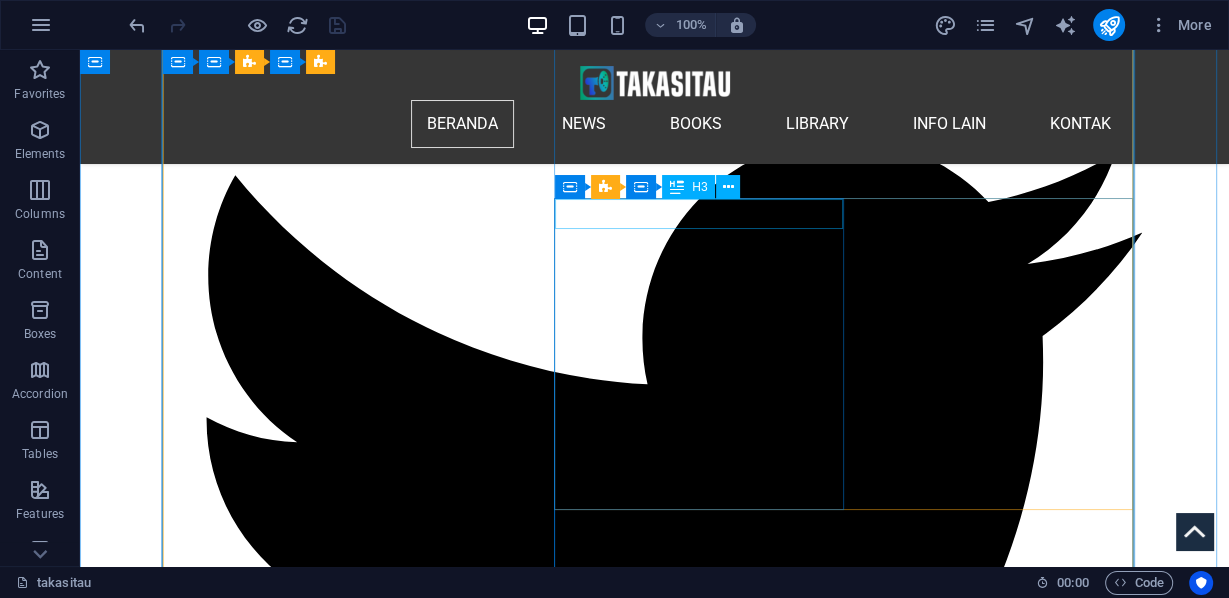 scroll, scrollTop: 2432, scrollLeft: 0, axis: vertical 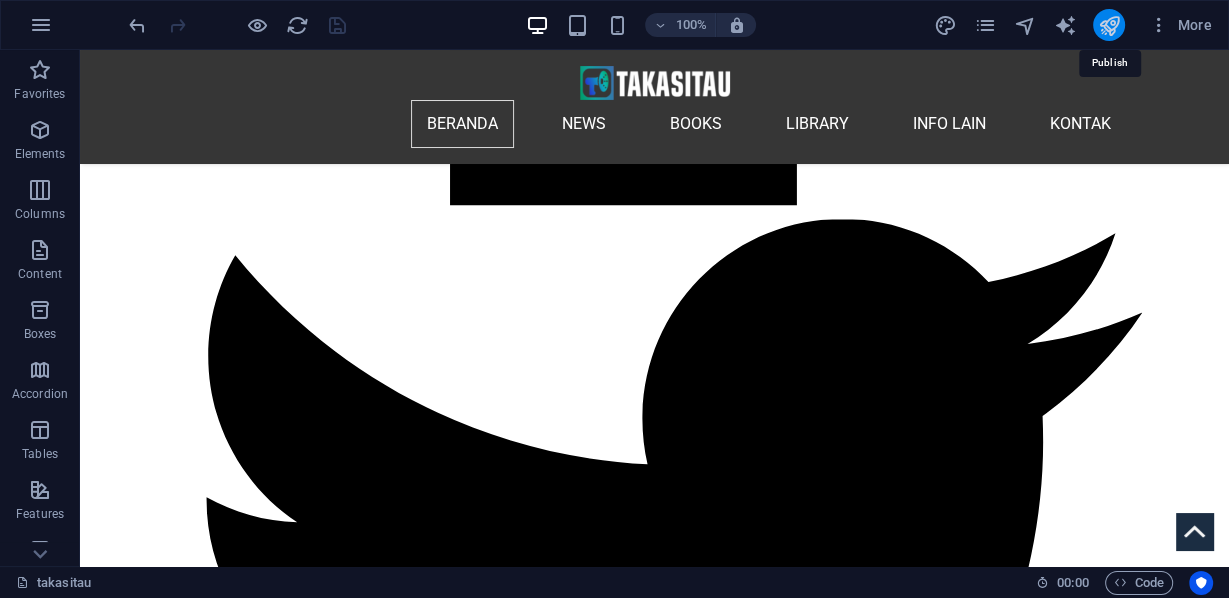 click at bounding box center [1108, 25] 